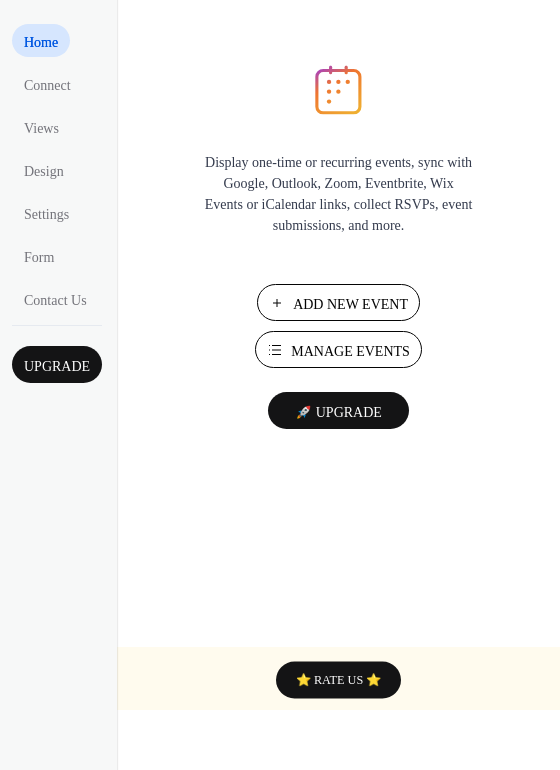 scroll, scrollTop: 0, scrollLeft: 0, axis: both 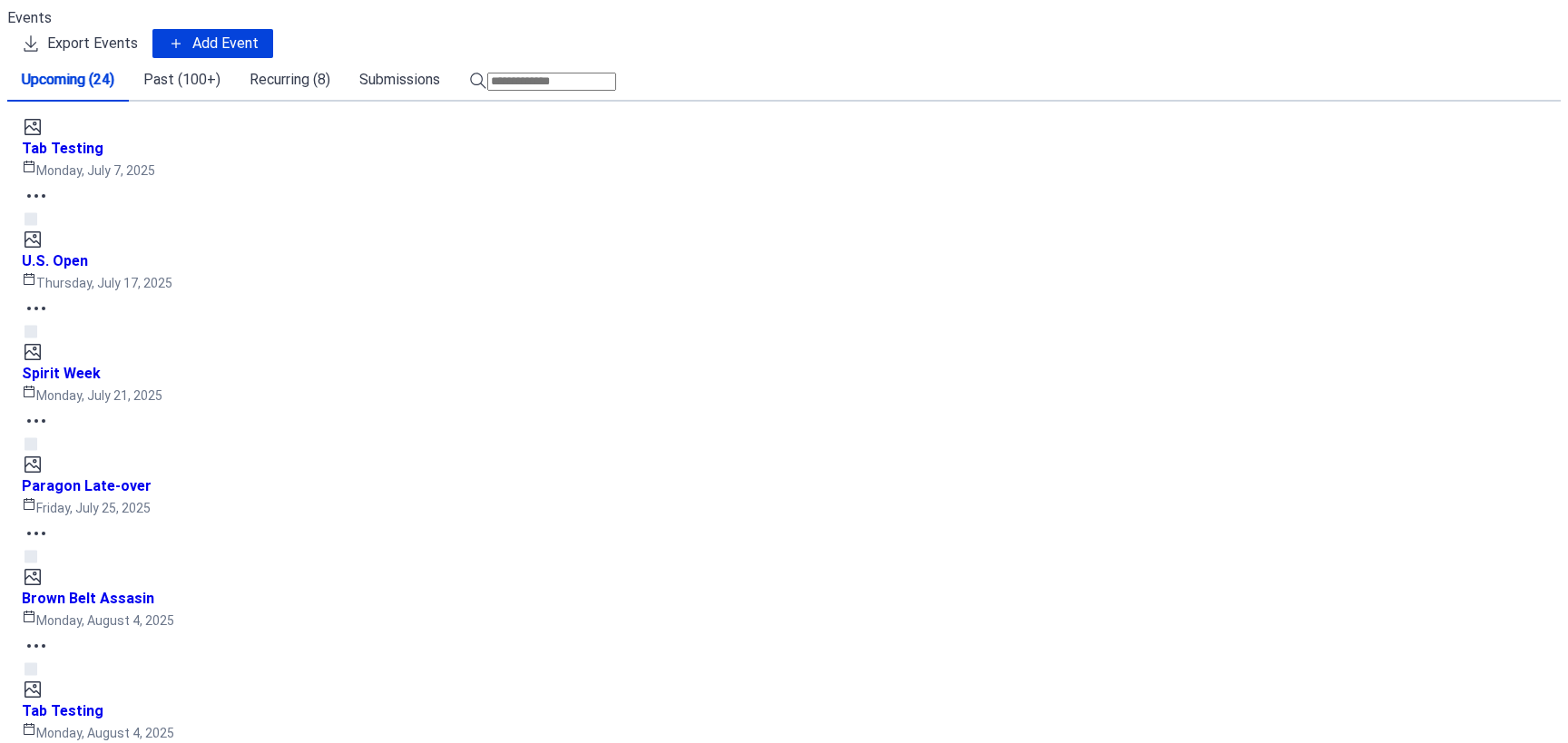 click on "Good Luck Party" at bounding box center [79, 1364] 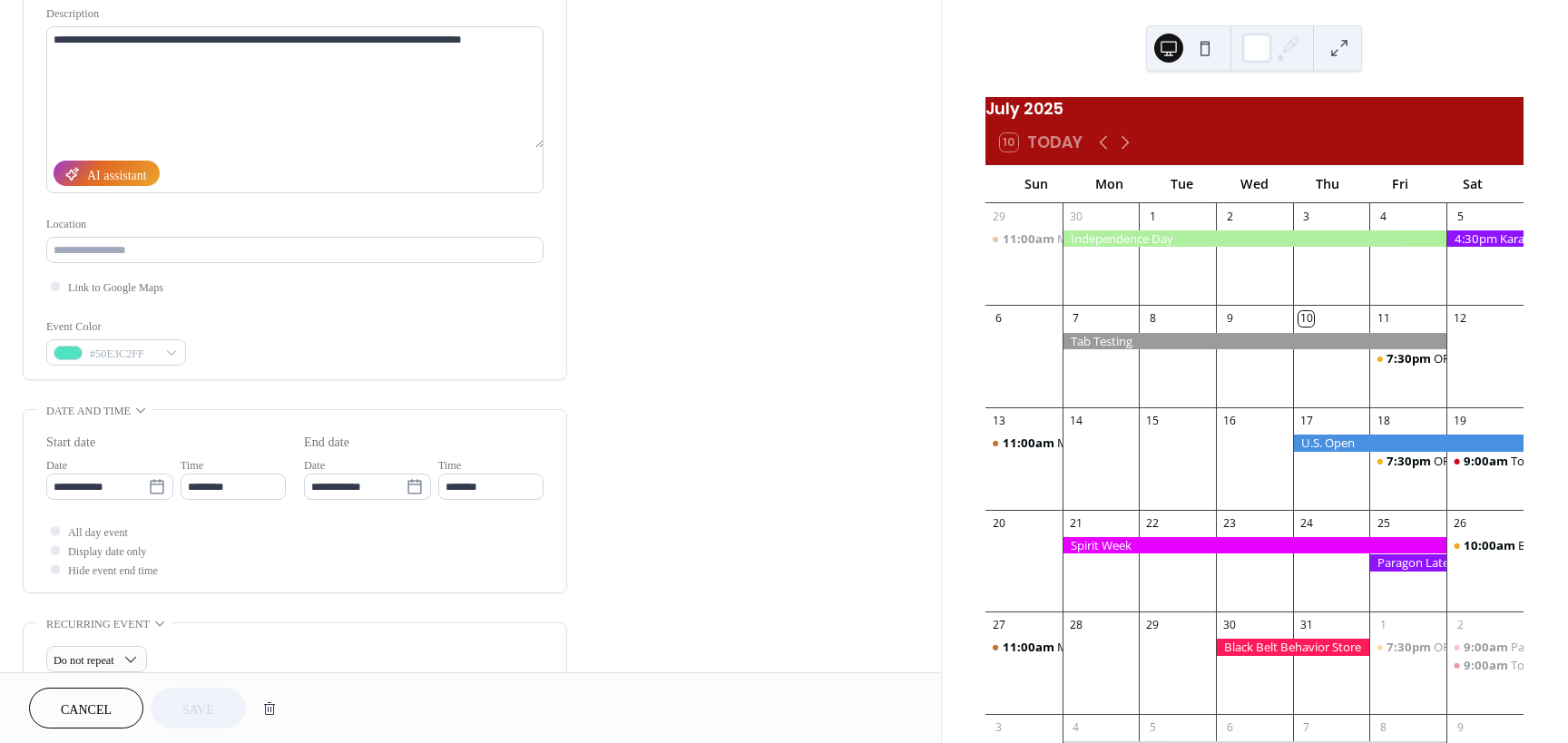 scroll, scrollTop: 181, scrollLeft: 0, axis: vertical 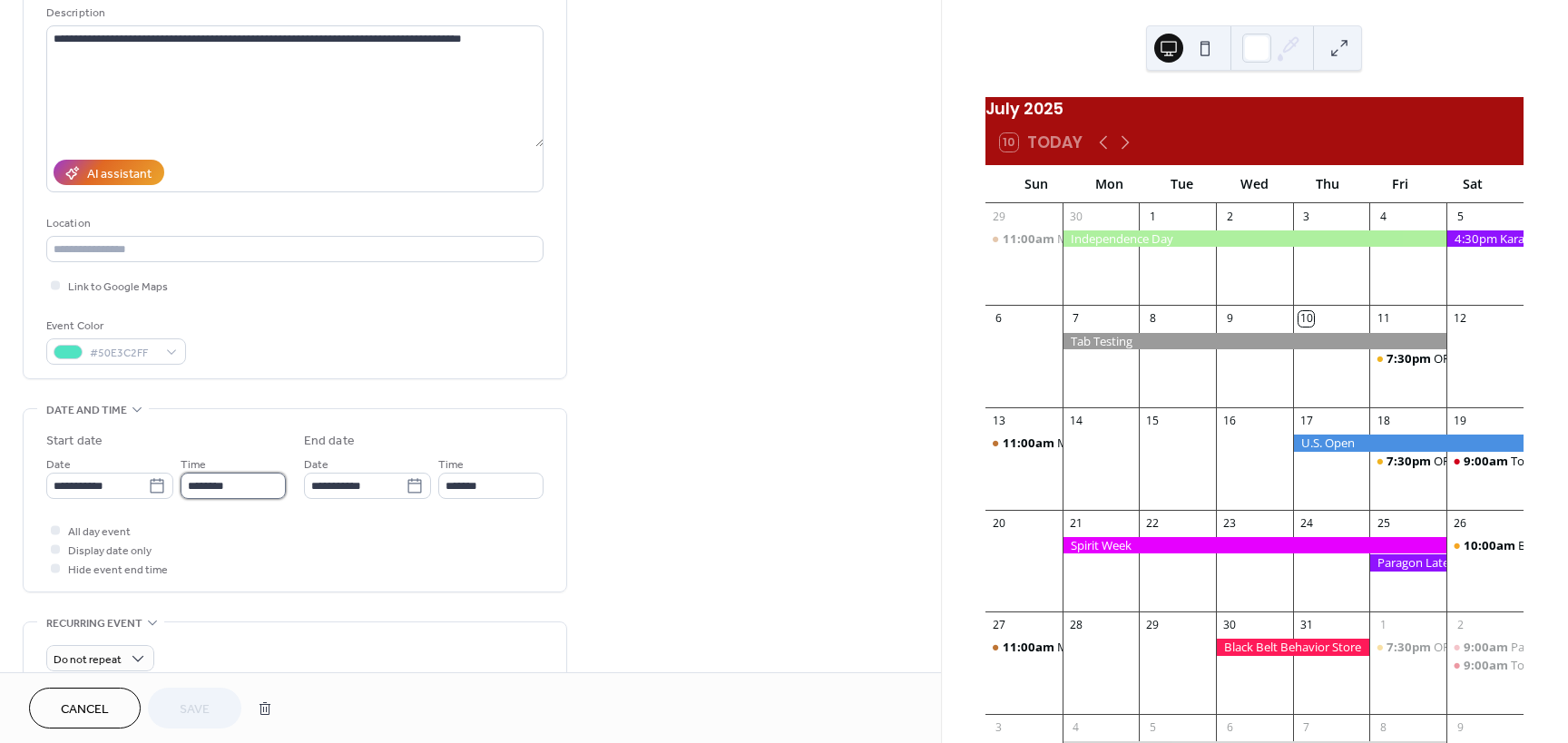 click on "********" at bounding box center [233, 485] 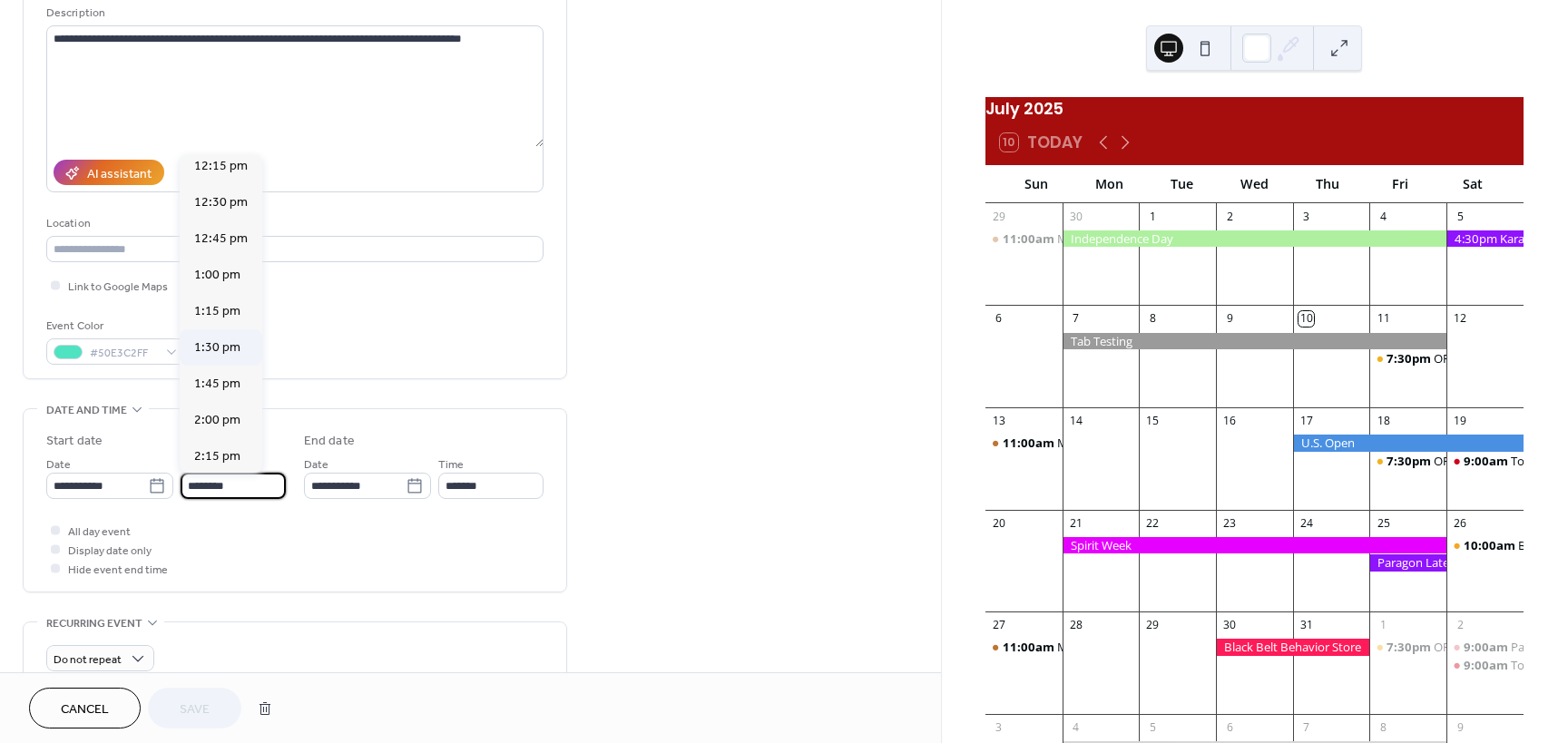 scroll, scrollTop: 2239, scrollLeft: 0, axis: vertical 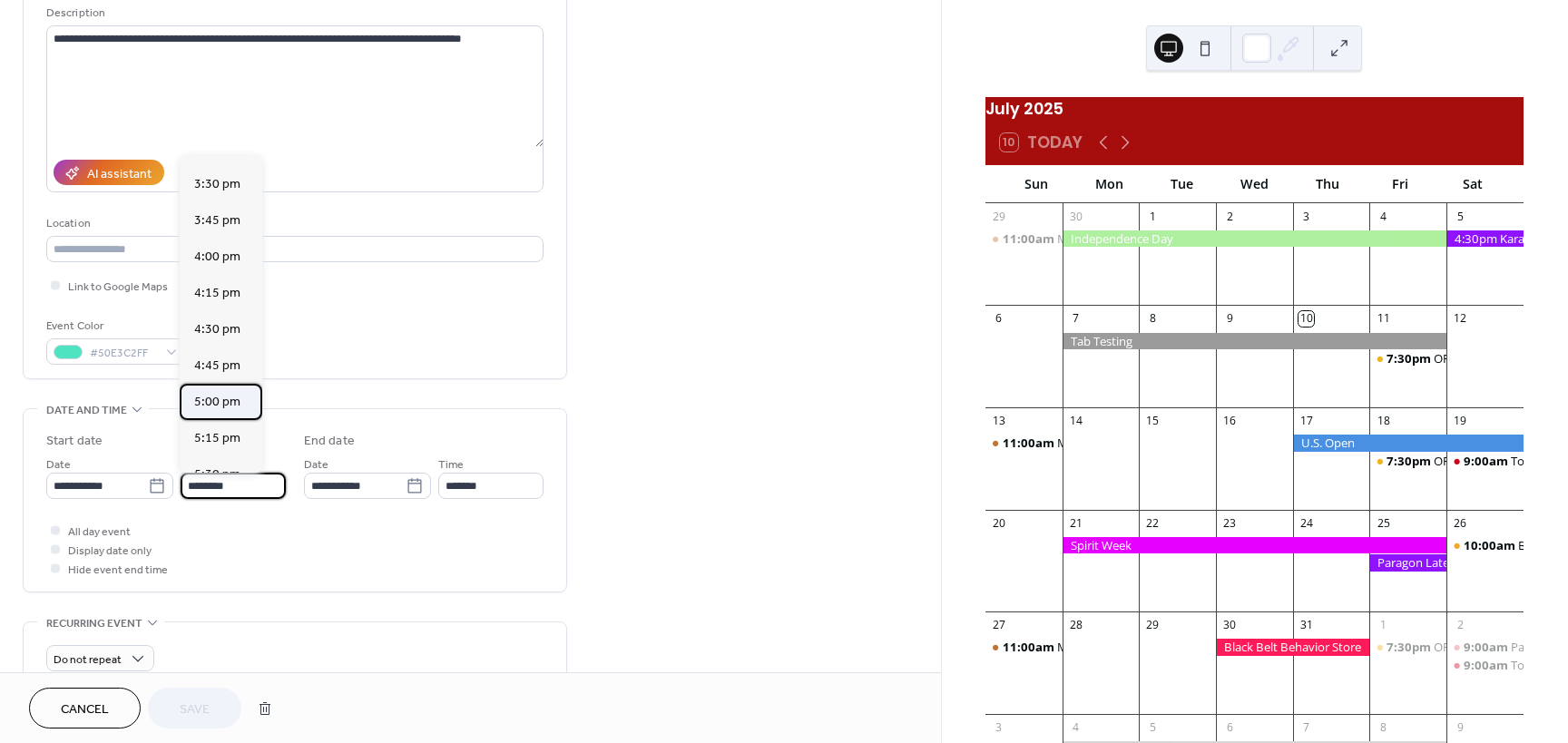 click on "5:00 pm" at bounding box center (217, 402) 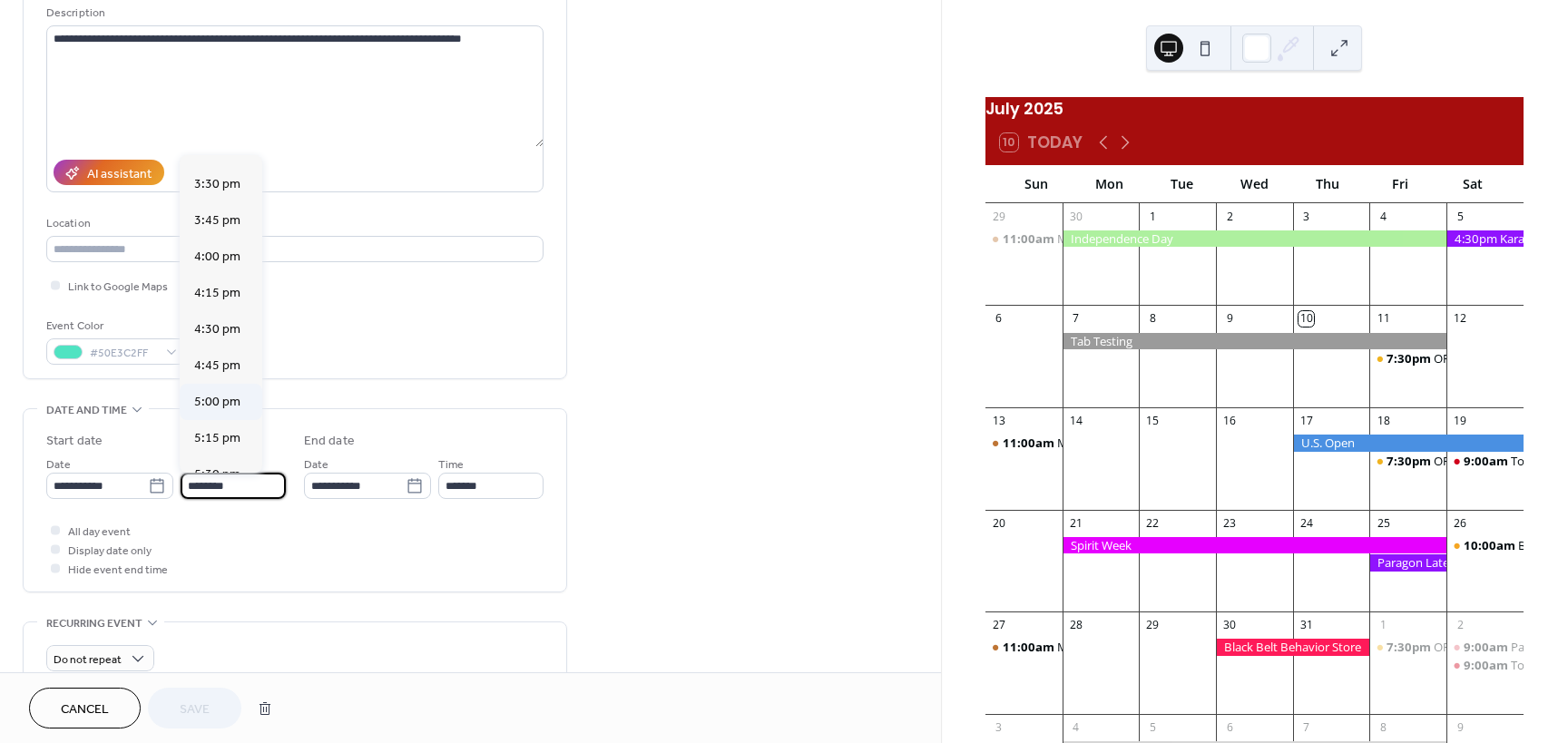 type on "*******" 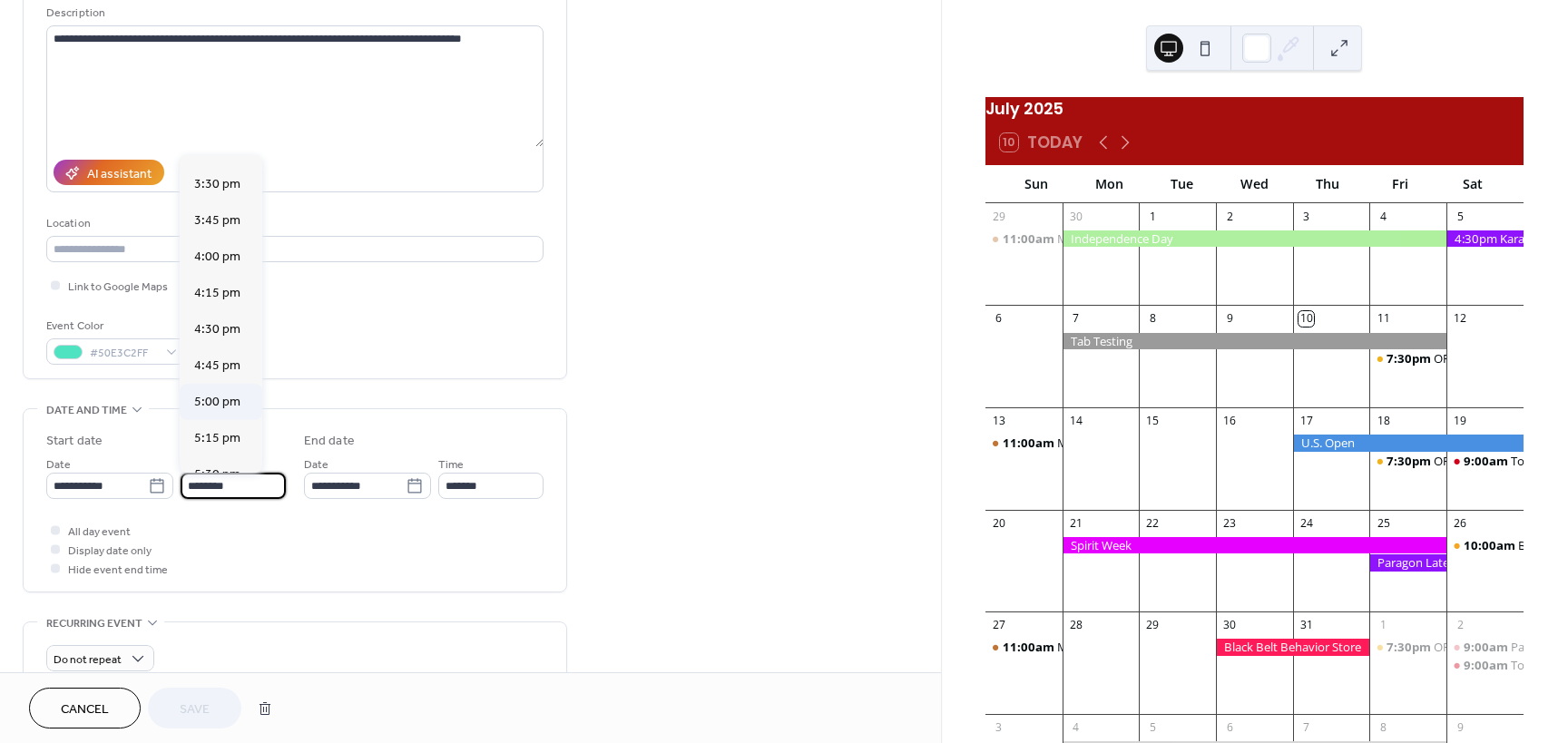 type on "*******" 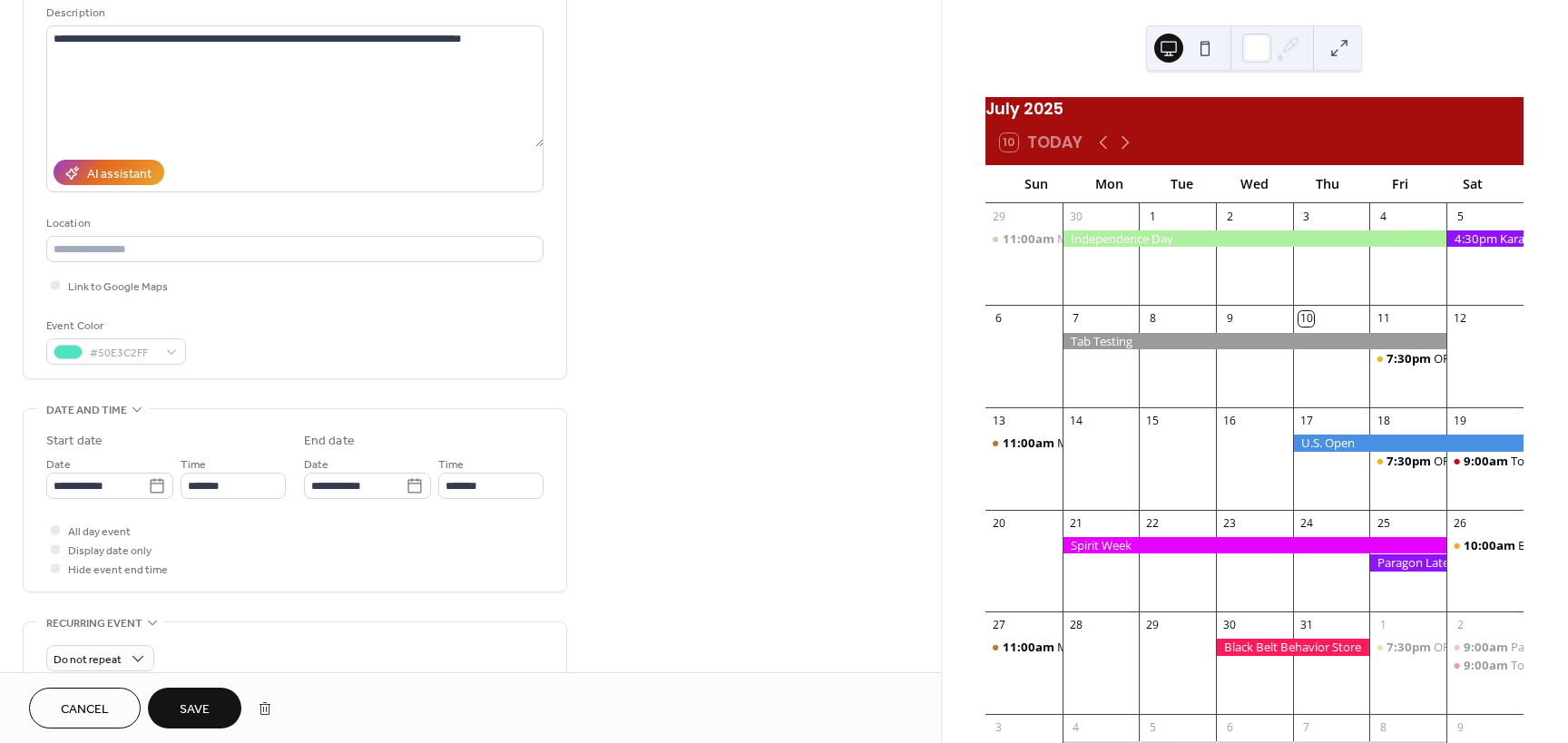 click on "Save" at bounding box center [194, 708] 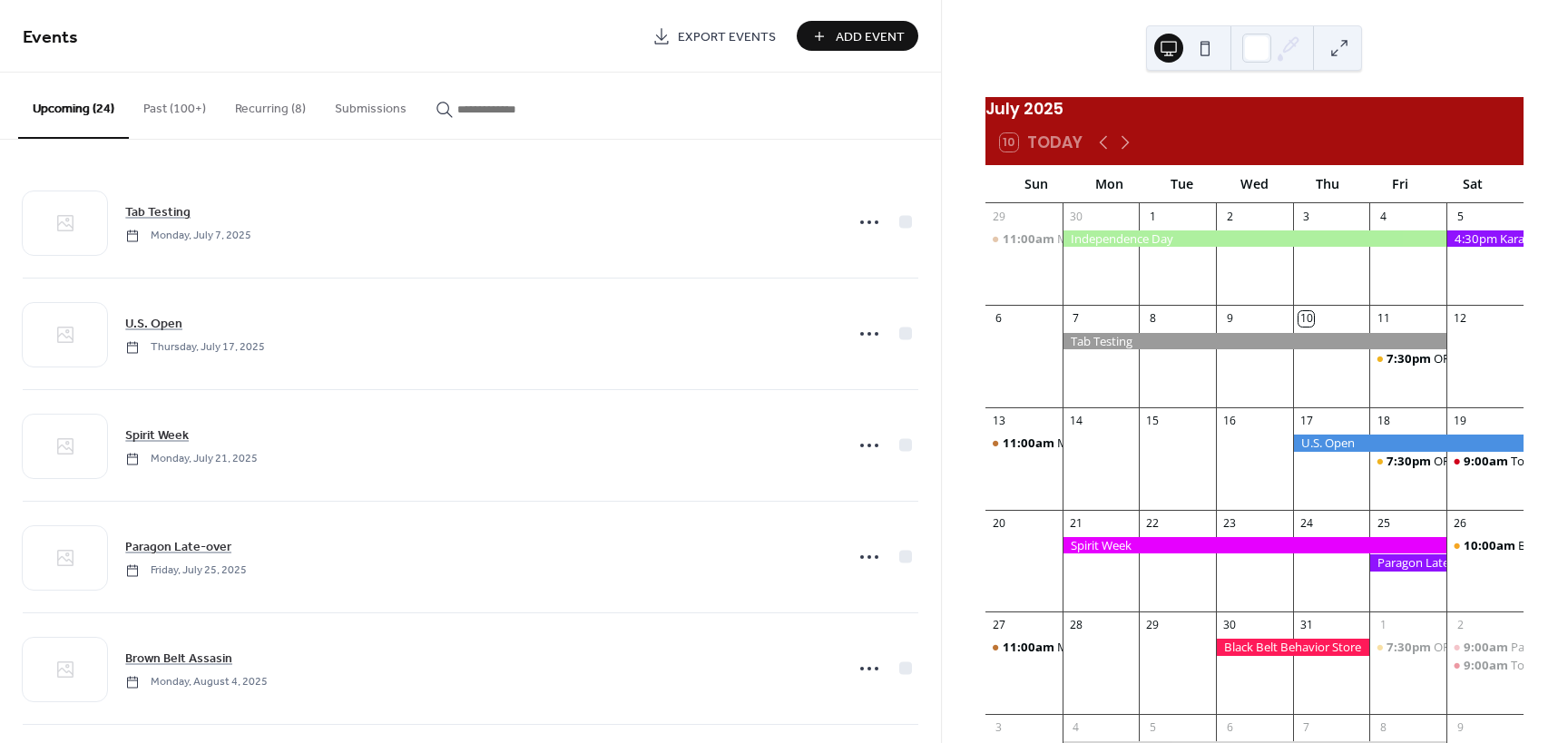 click at bounding box center [503, 109] 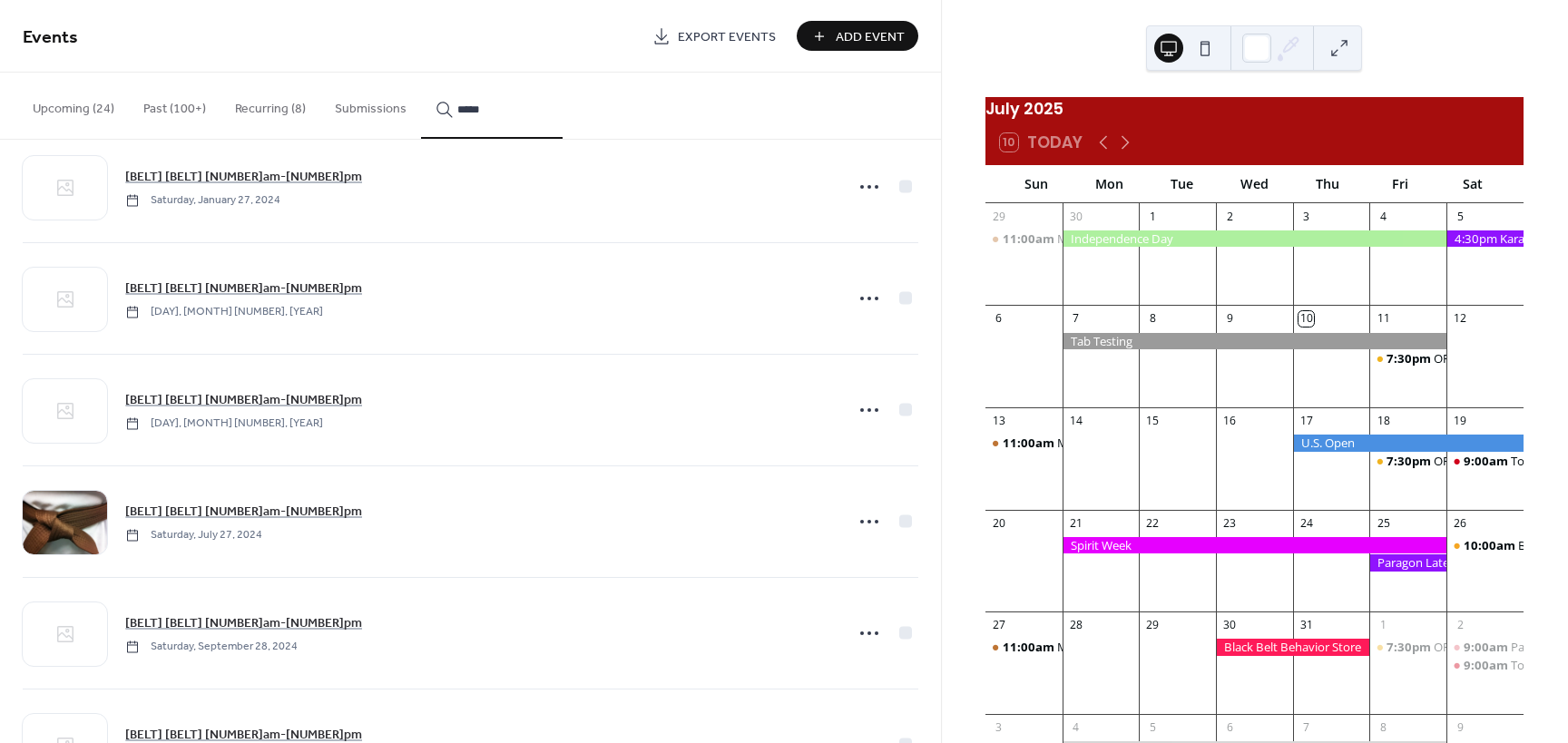 scroll, scrollTop: 1236, scrollLeft: 0, axis: vertical 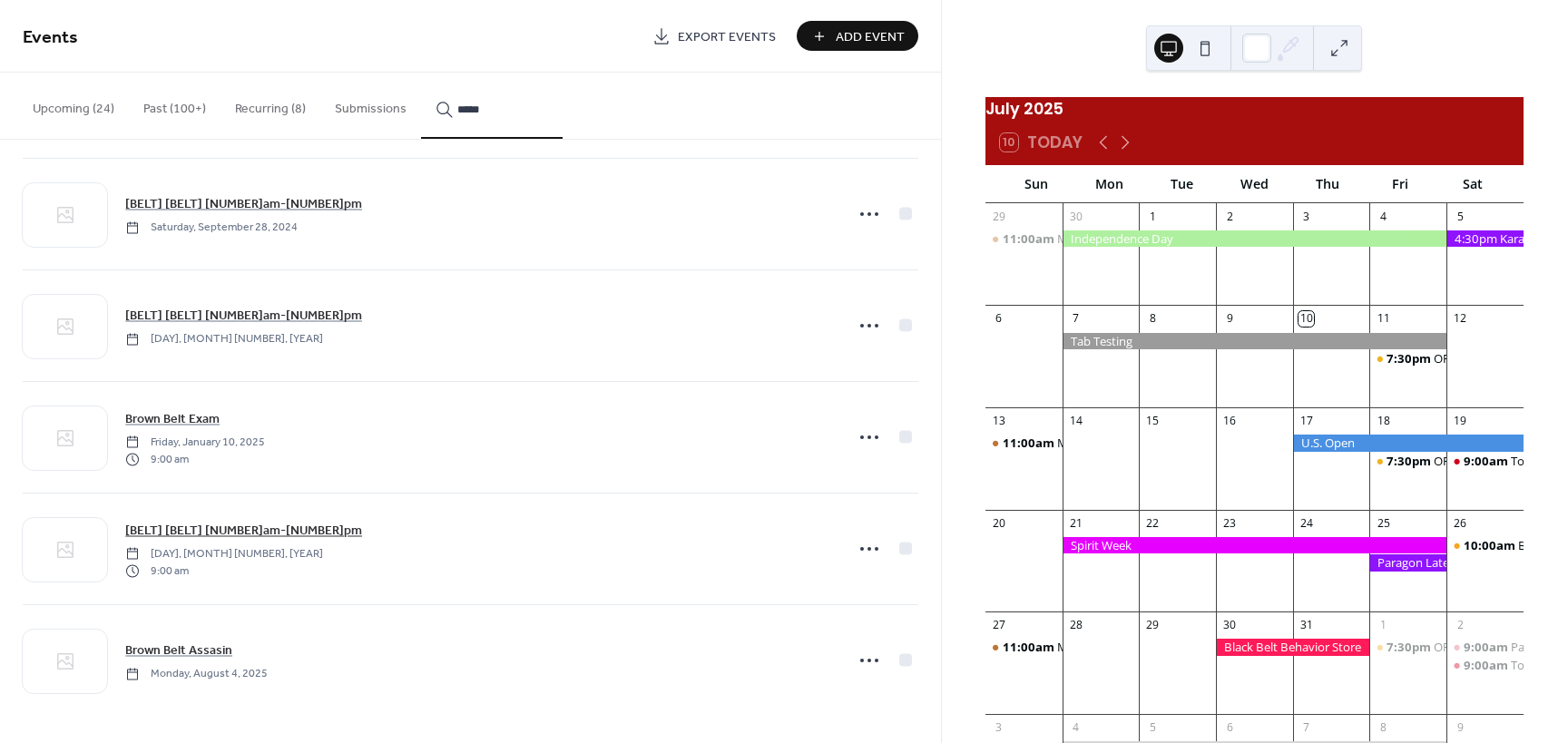 type on "*****" 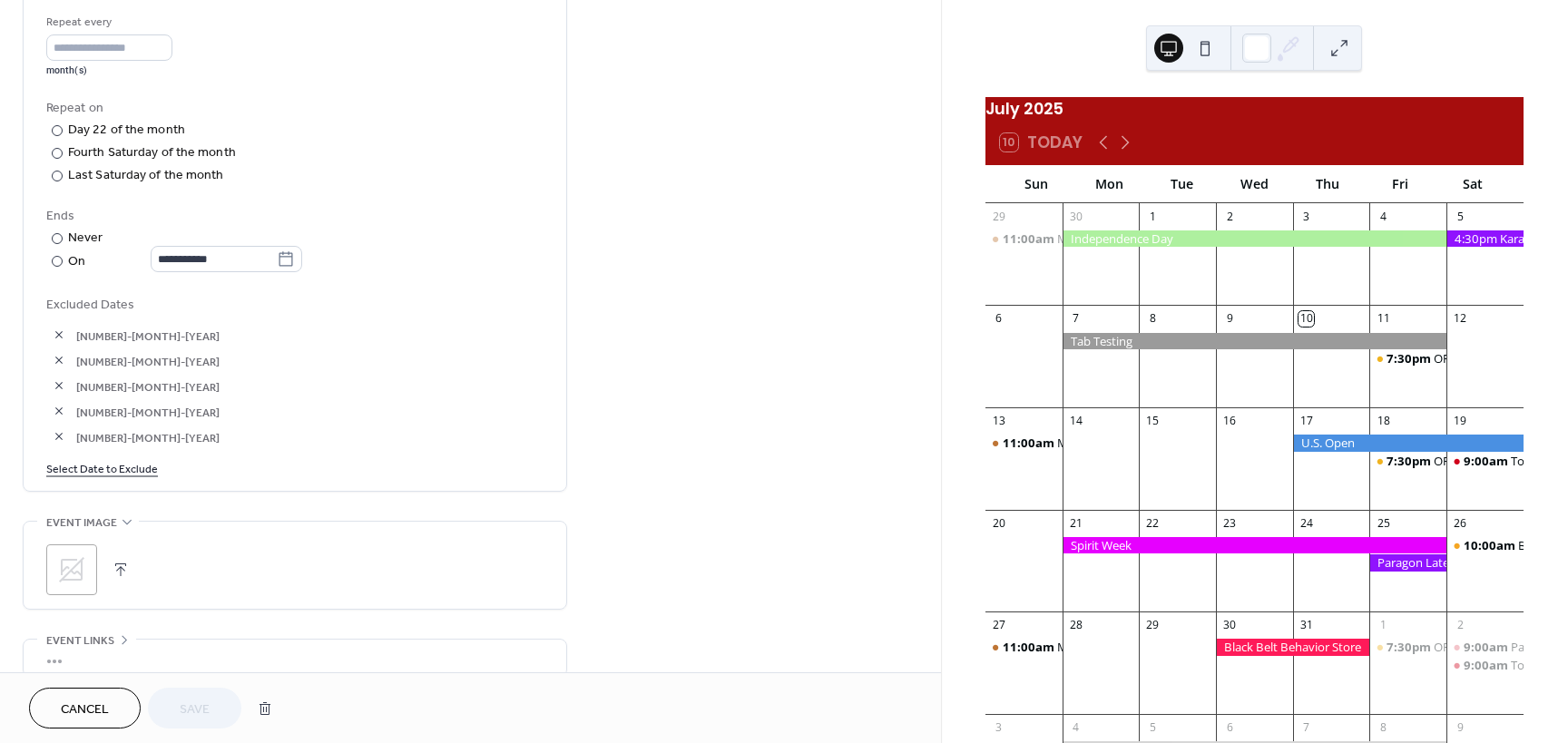 scroll, scrollTop: 907, scrollLeft: 0, axis: vertical 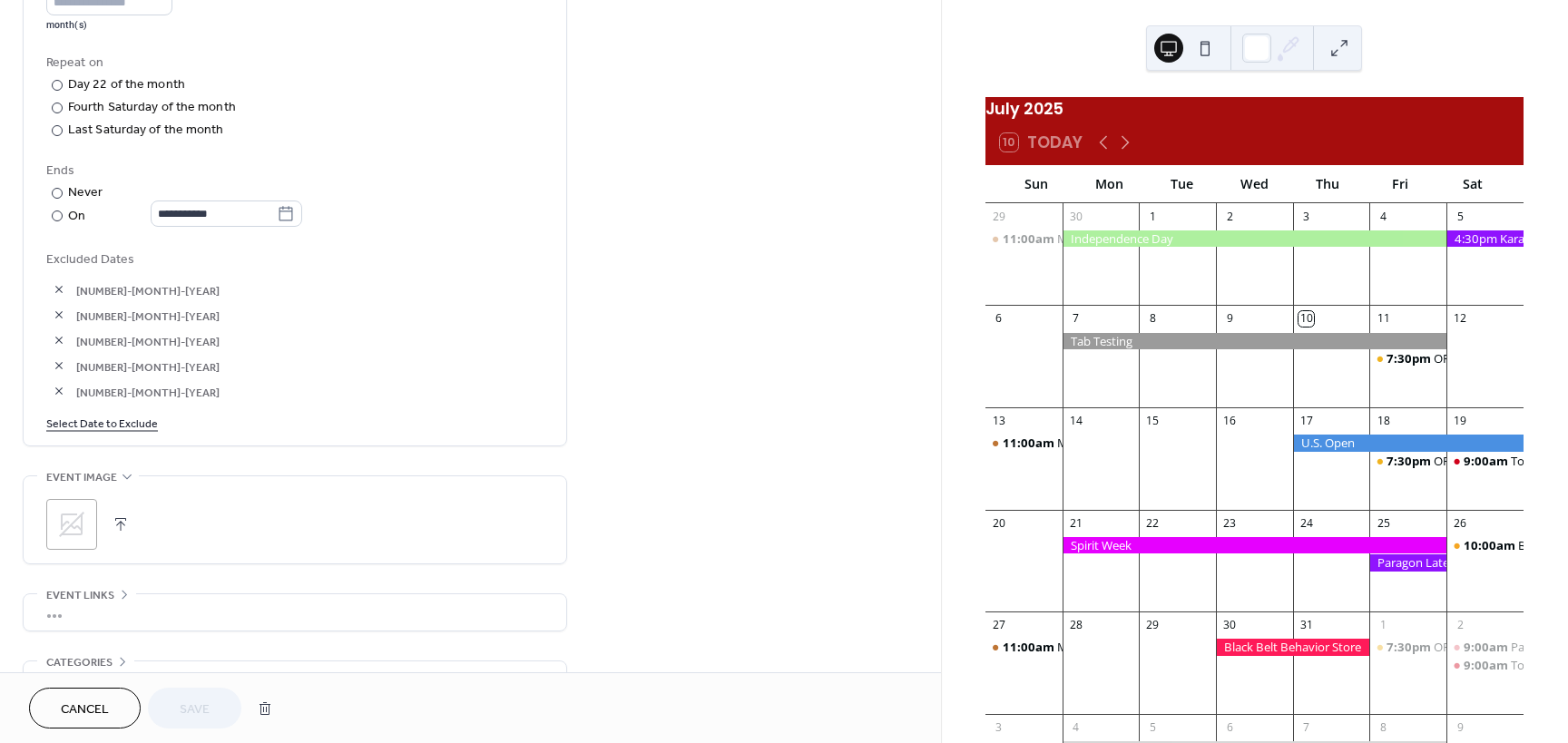 click on "Select Date to Exclude" at bounding box center [102, 422] 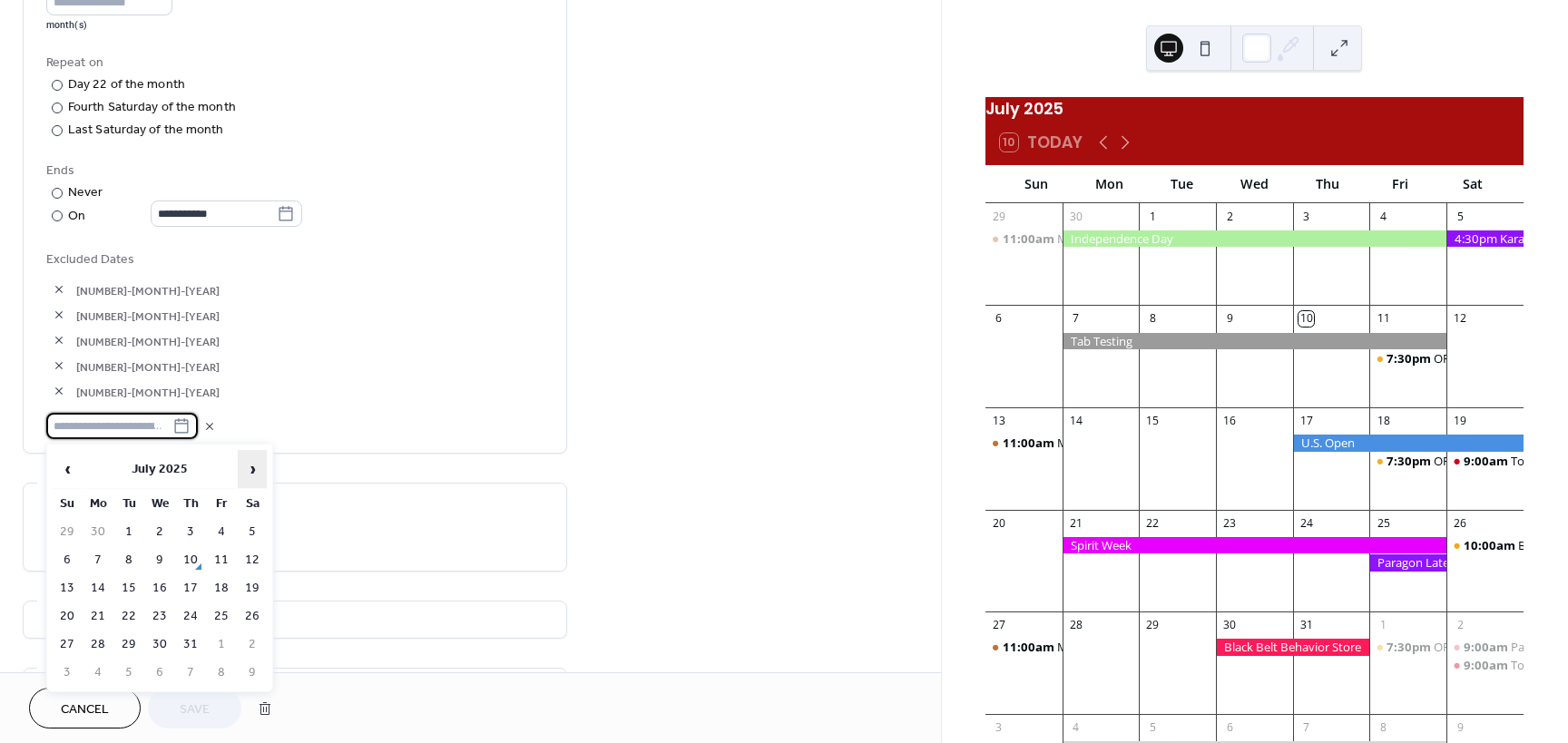click on "›" at bounding box center (252, 469) 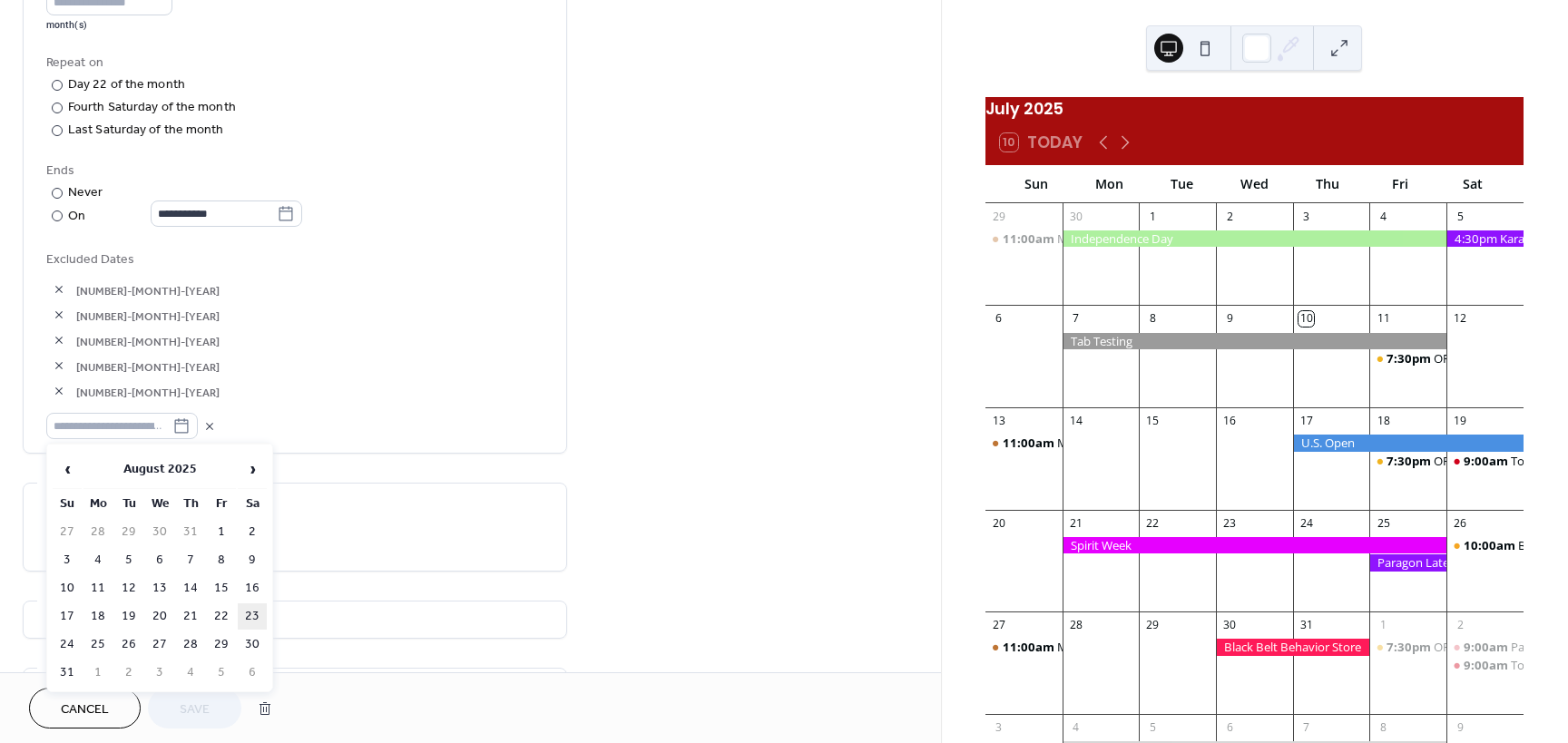 click on "23" at bounding box center (252, 616) 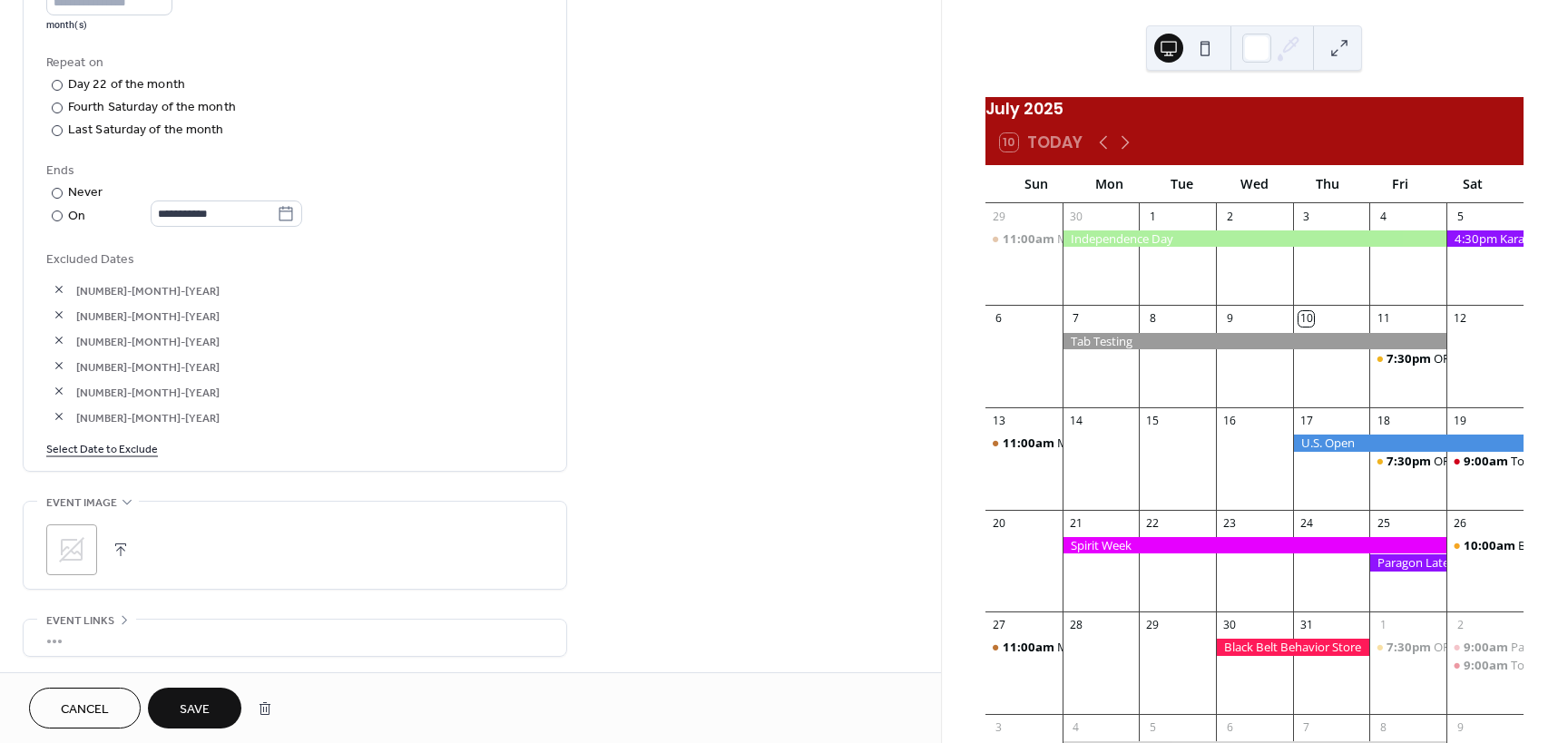 click on "Save" at bounding box center [194, 709] 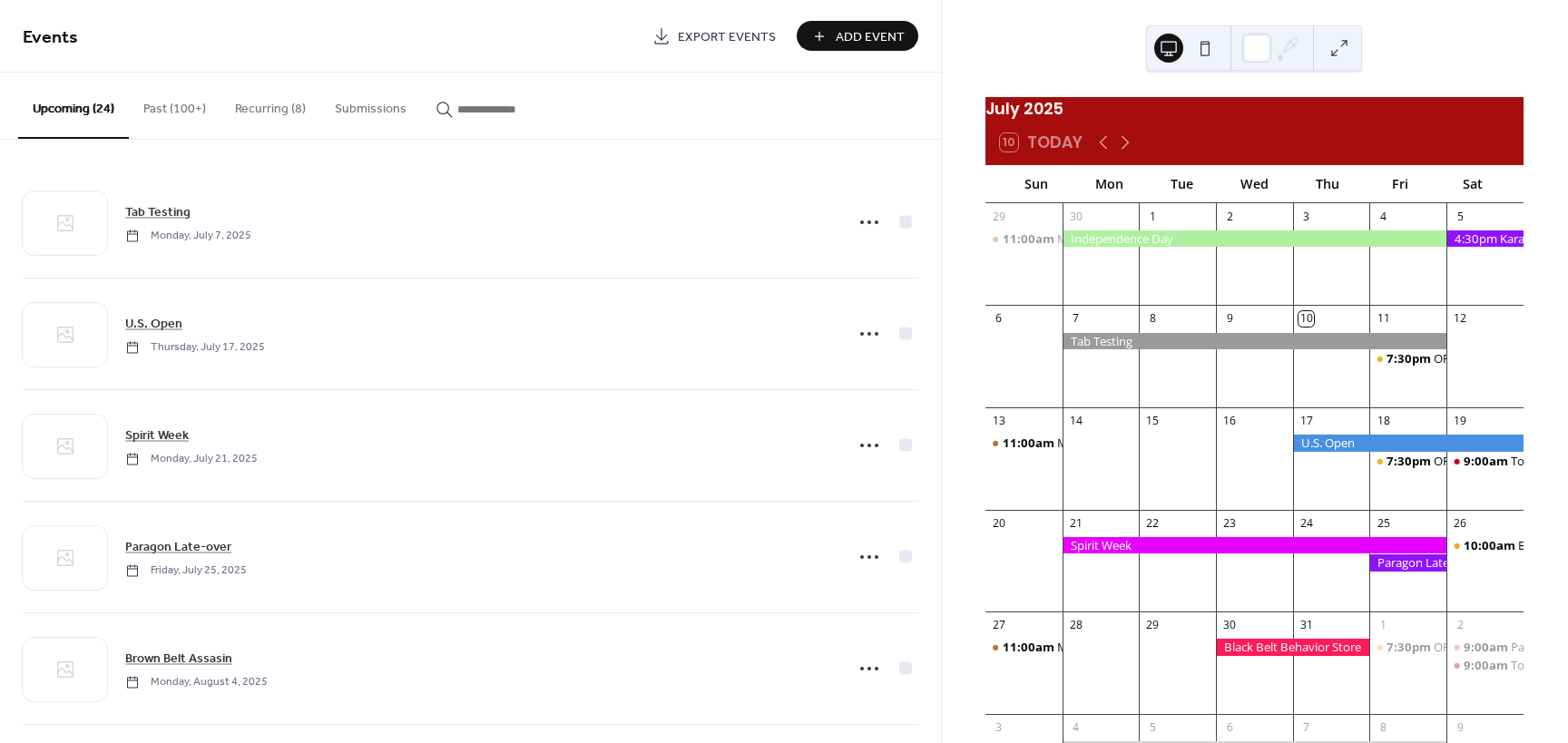 click at bounding box center [503, 109] 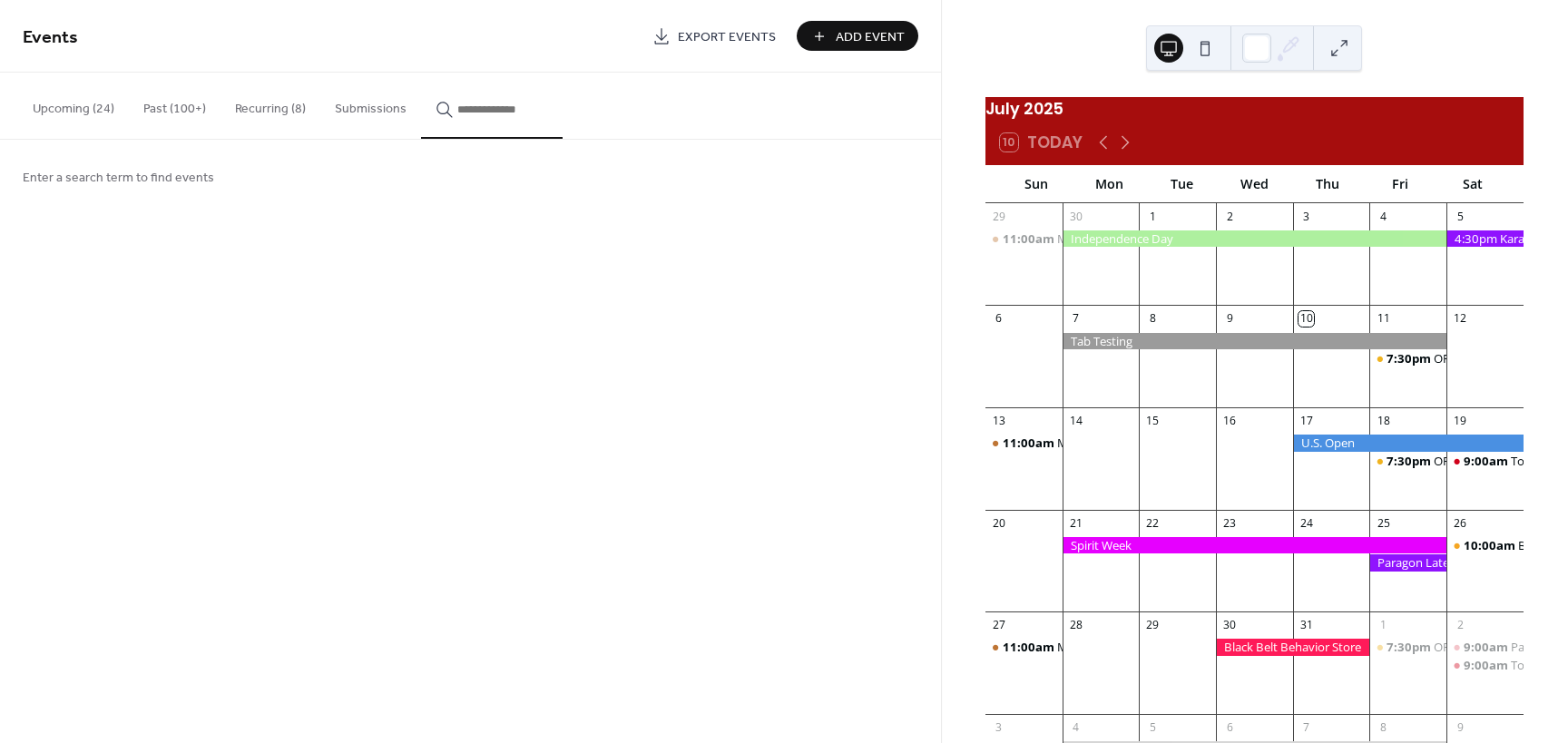 click on "Add Event" at bounding box center [870, 37] 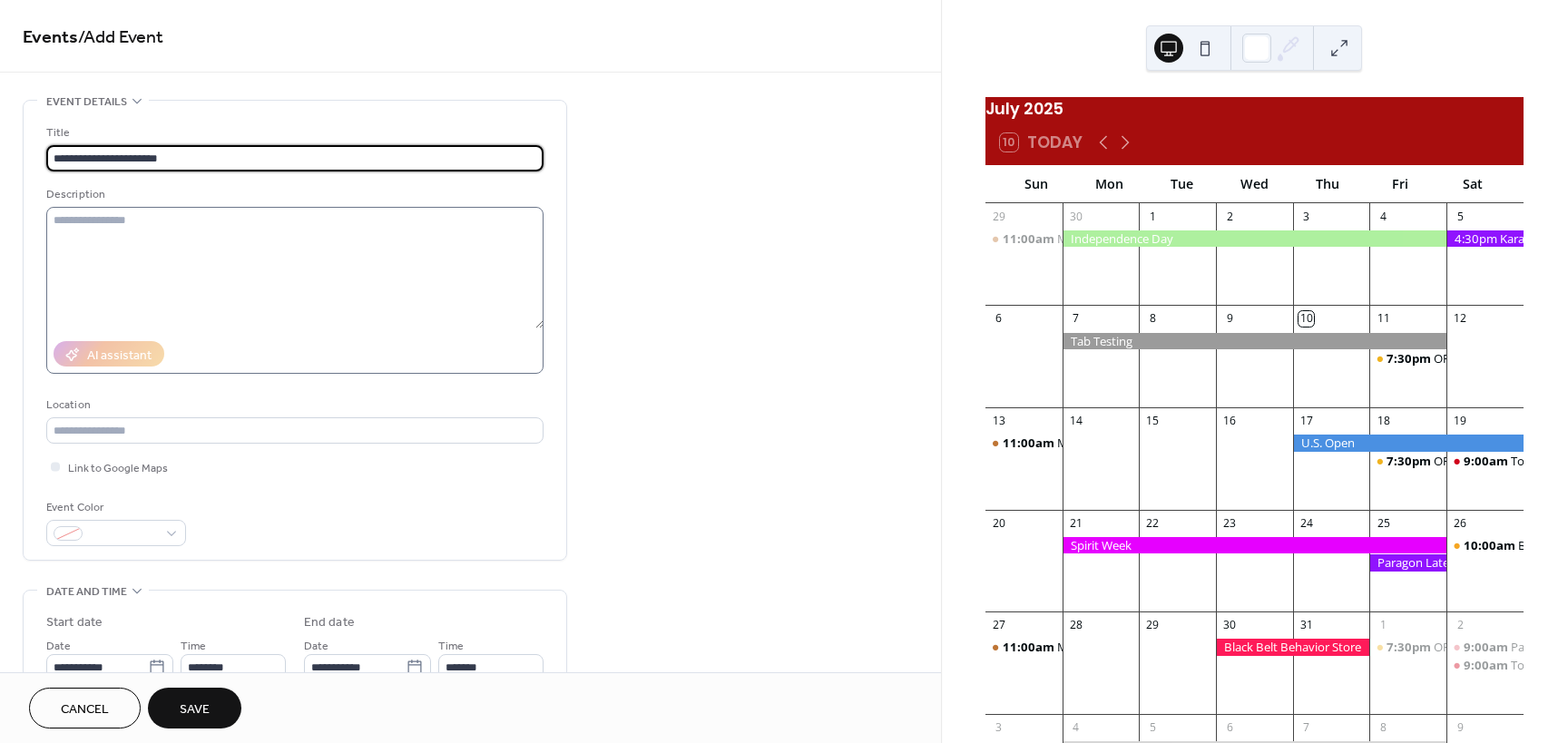 type on "**********" 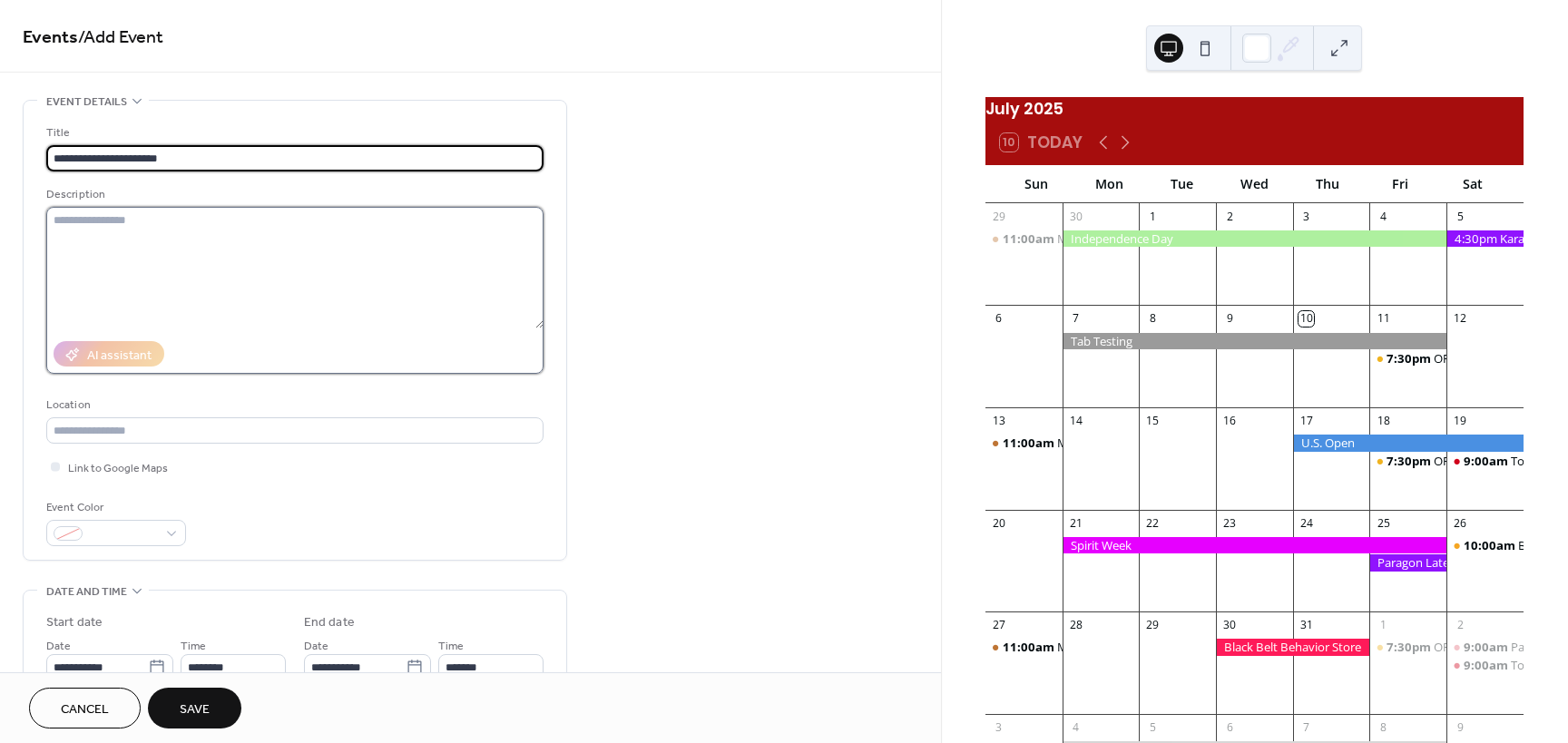 click at bounding box center (295, 268) 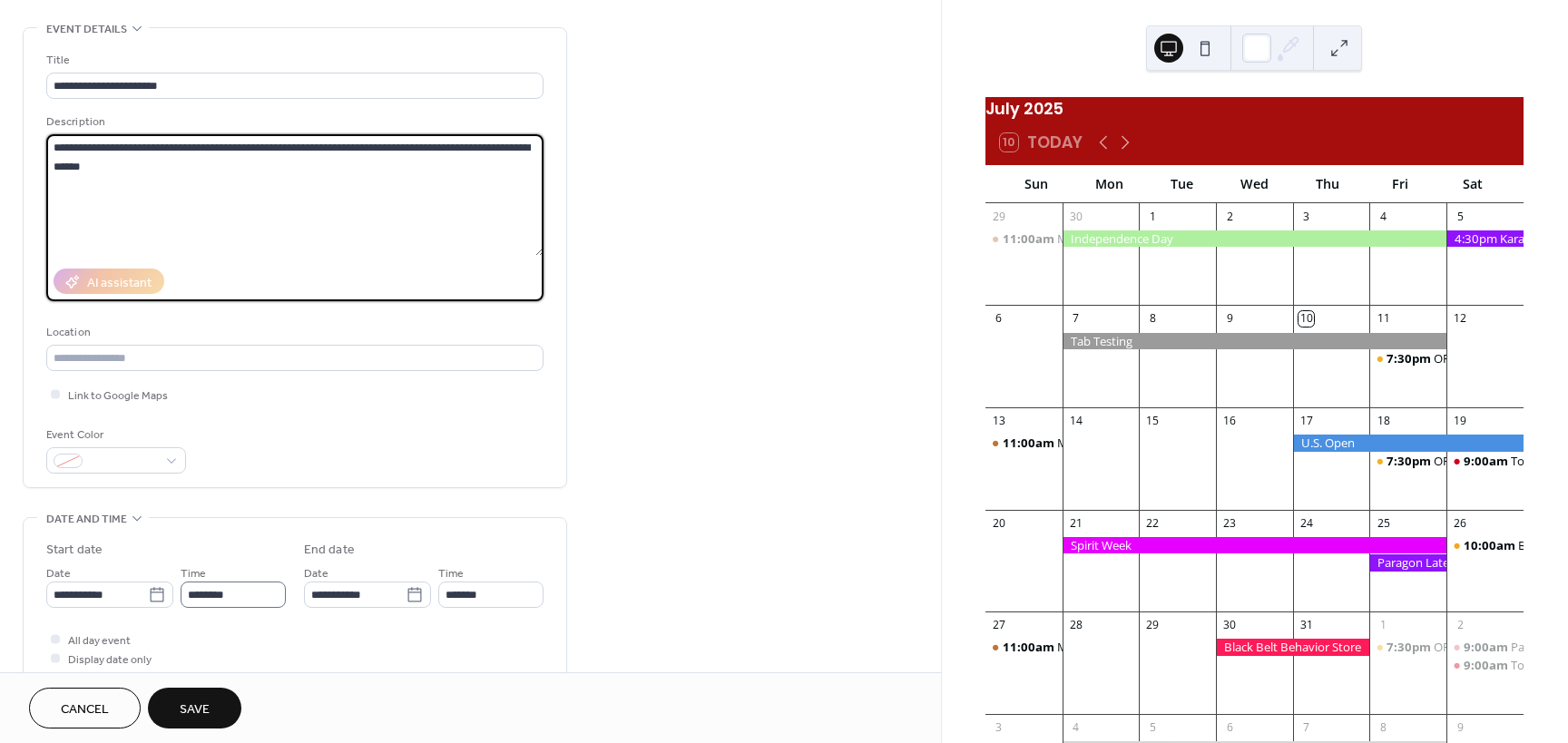 scroll, scrollTop: 181, scrollLeft: 0, axis: vertical 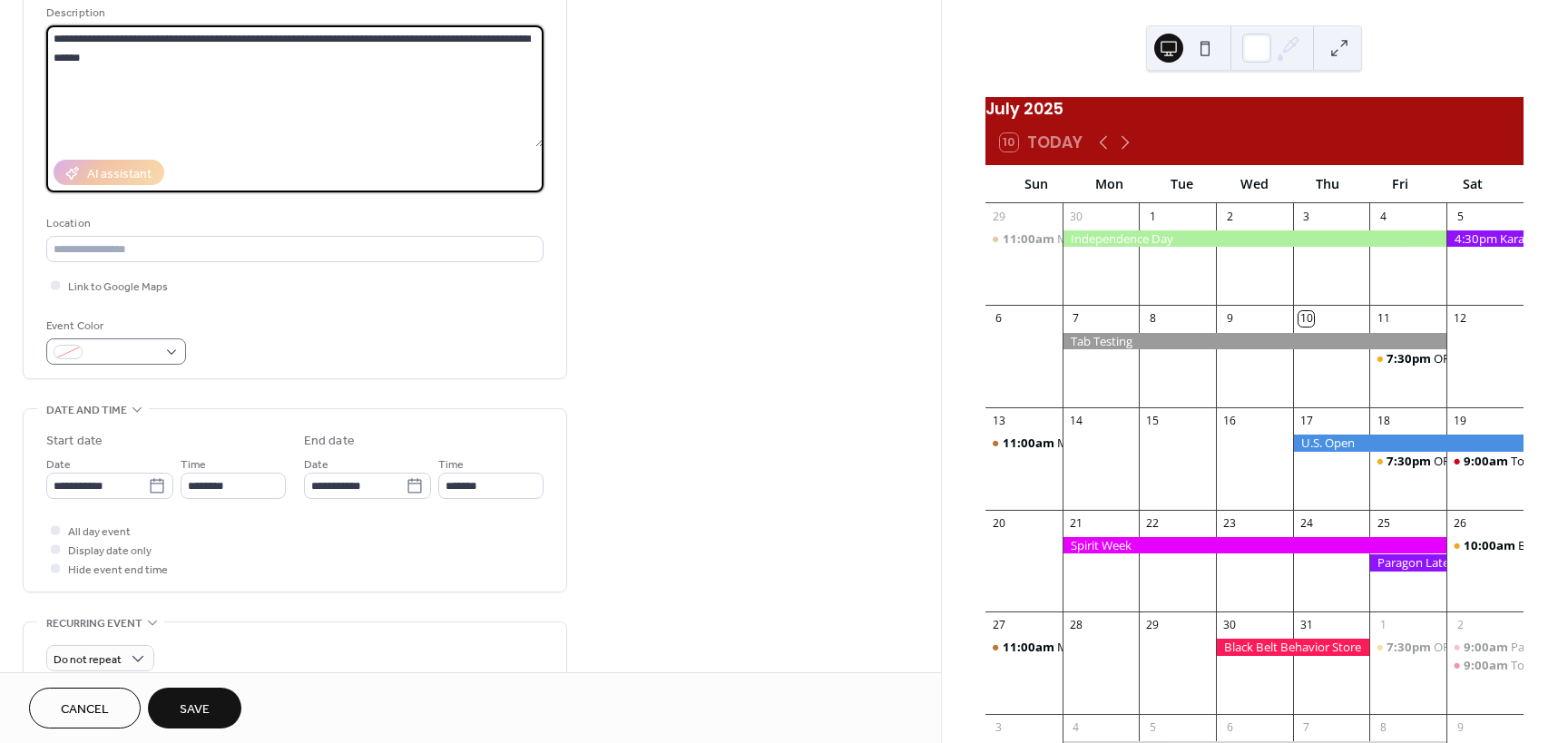 type on "**********" 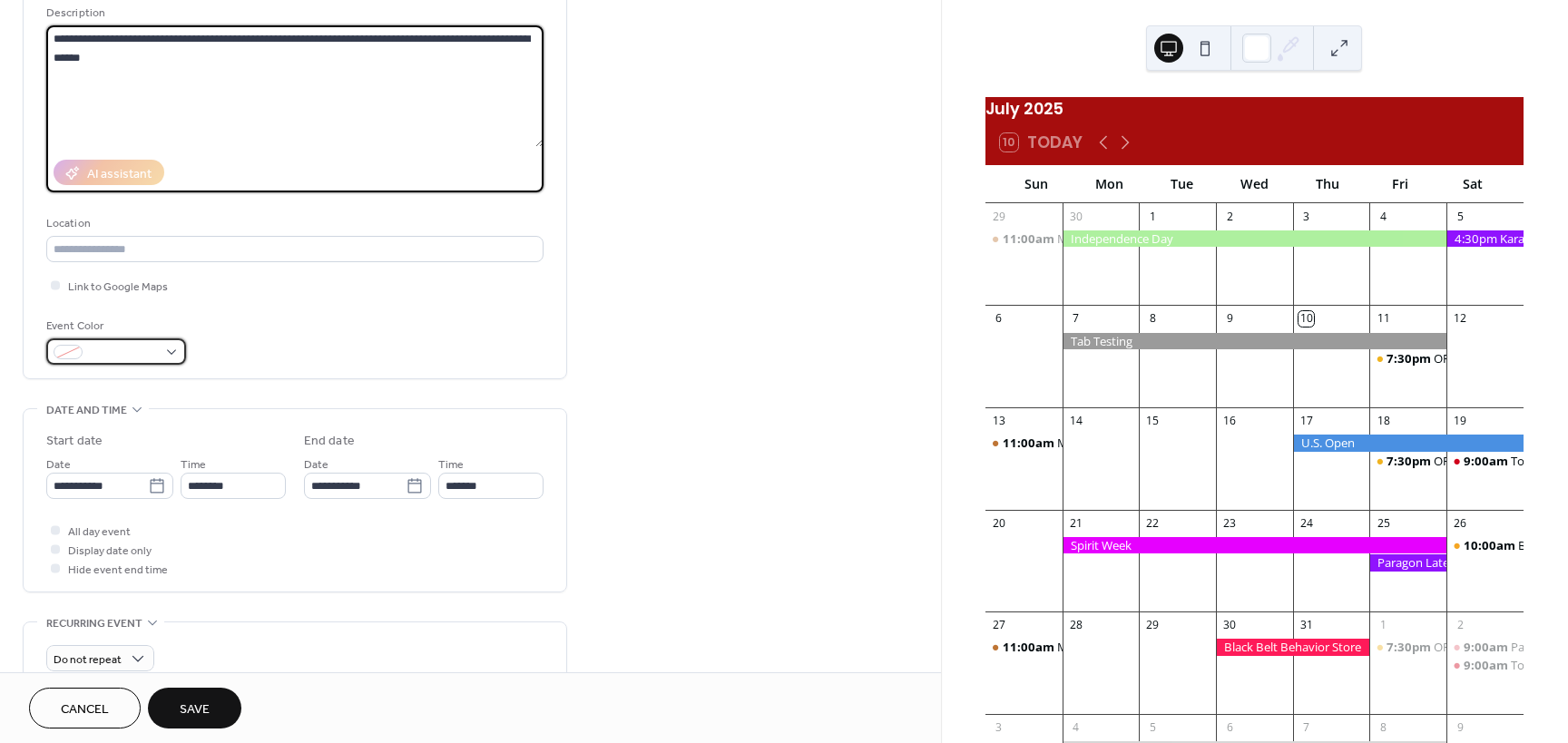 click at bounding box center [116, 351] 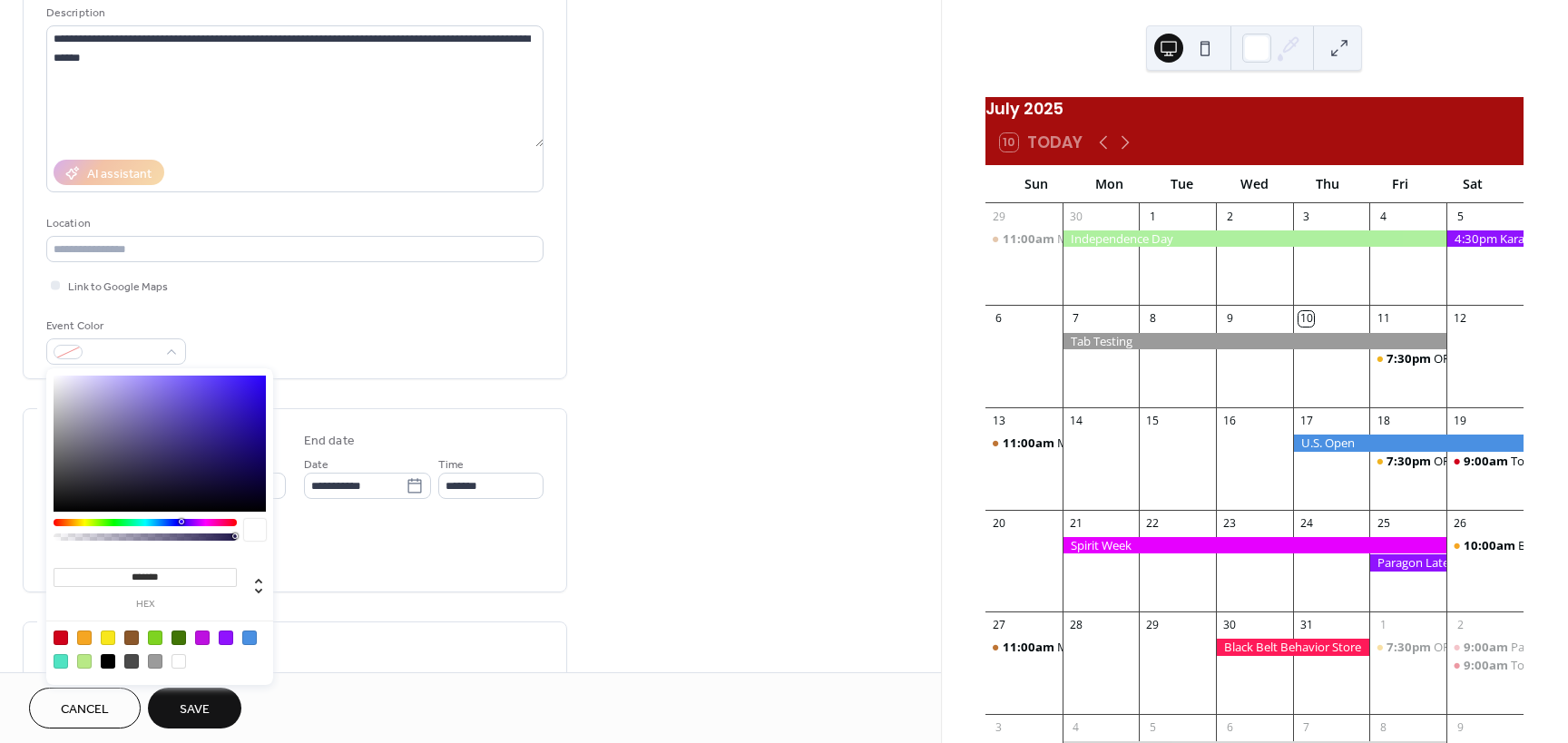 click at bounding box center [160, 649] 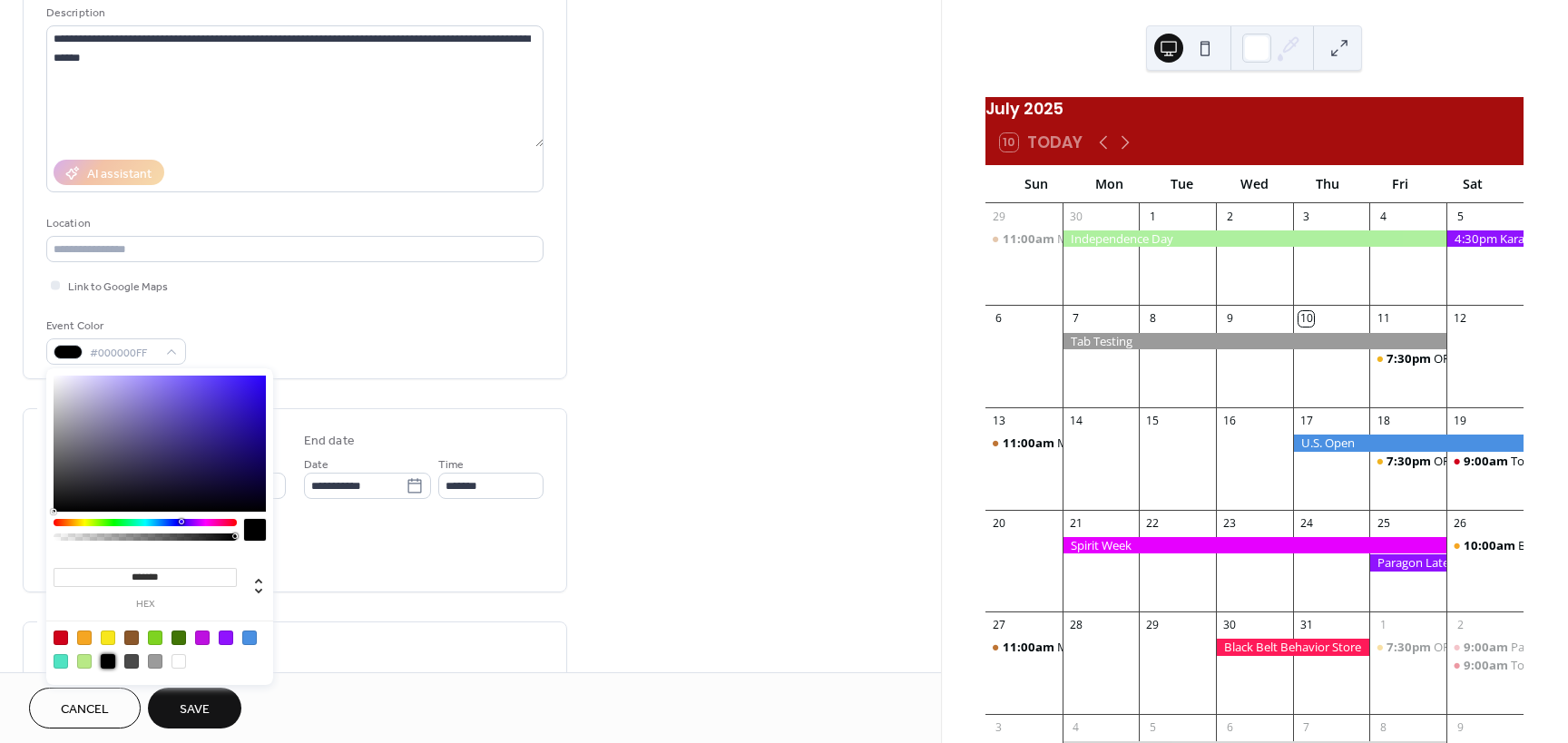 click on "Event Color #000000FF" at bounding box center [295, 340] 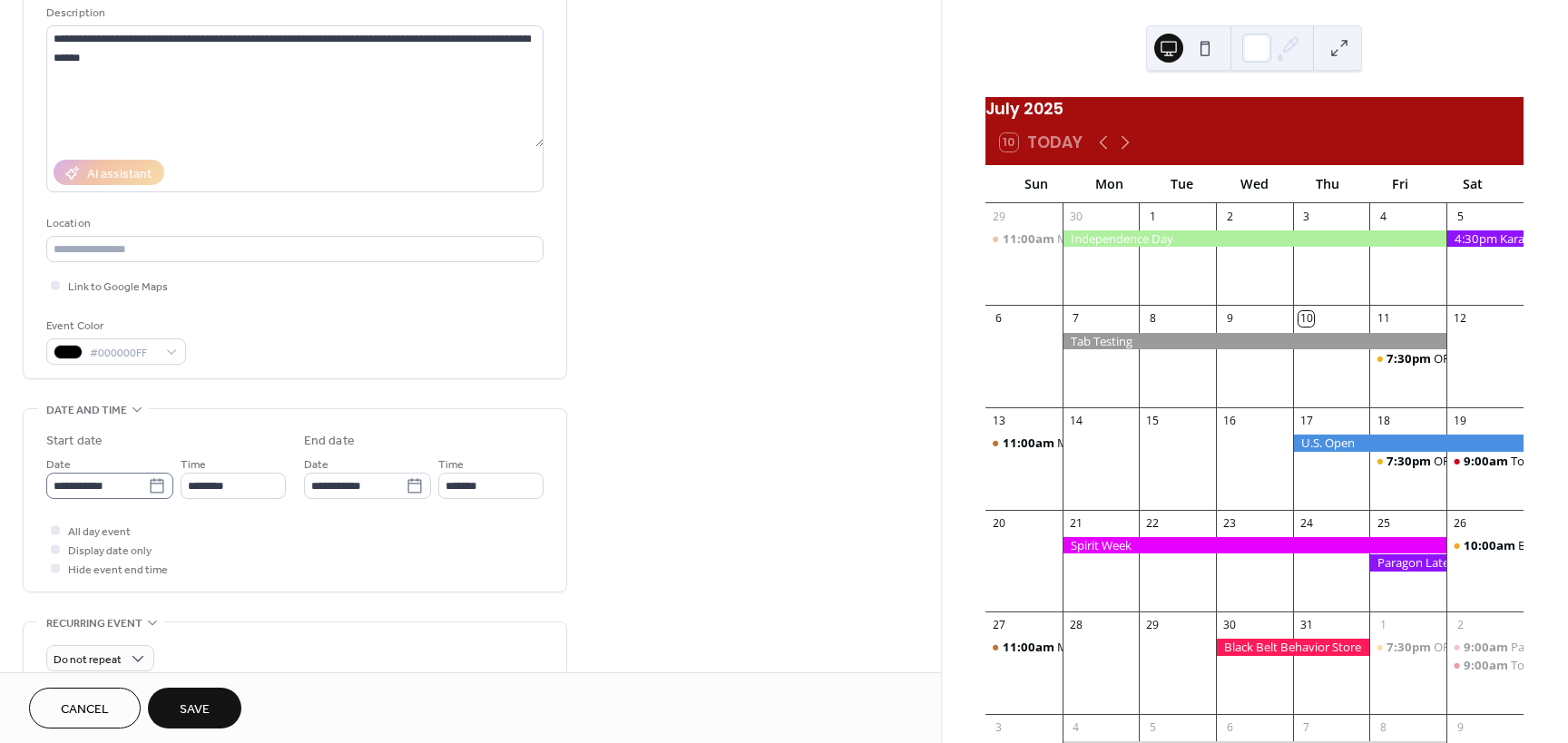 click 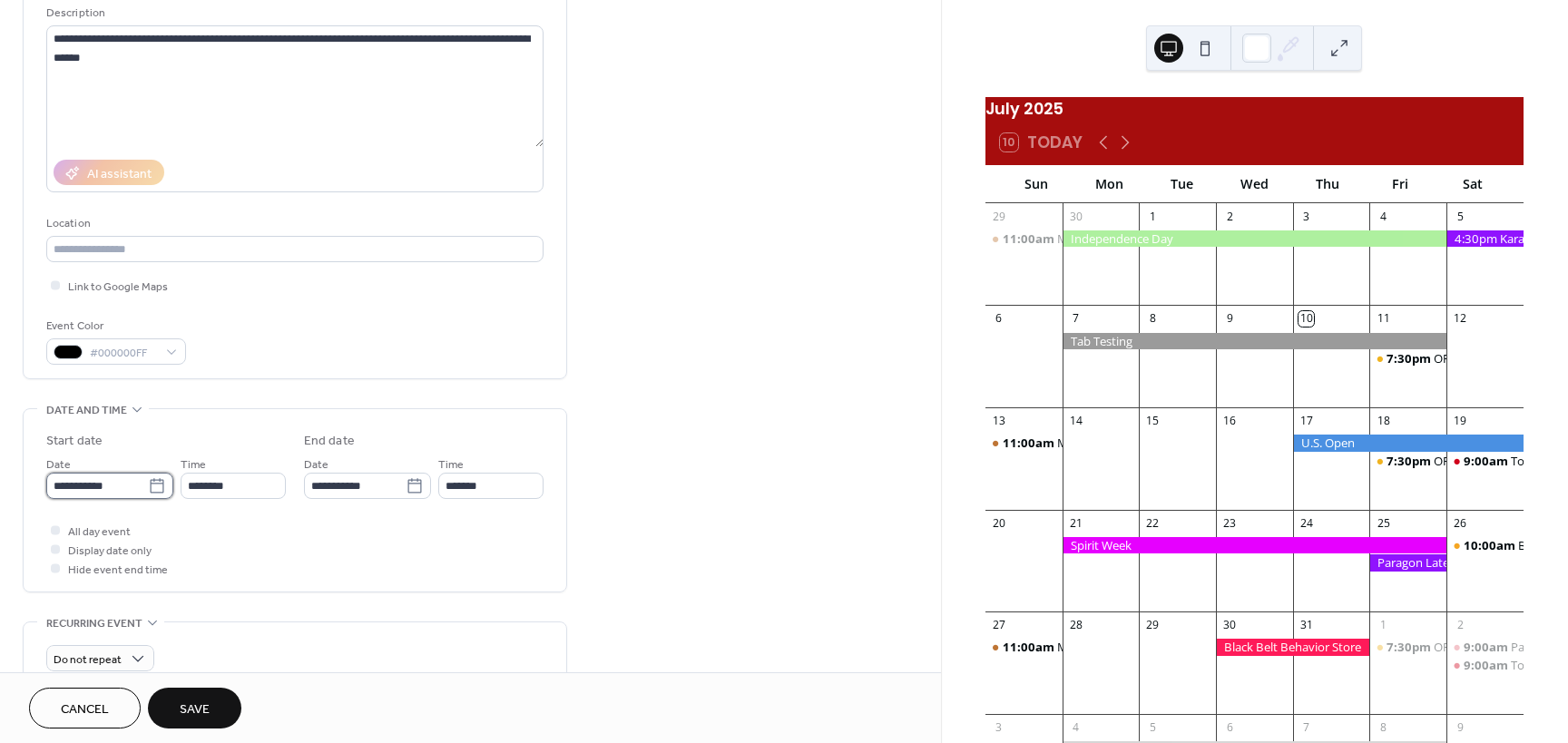 click on "**********" at bounding box center (97, 485) 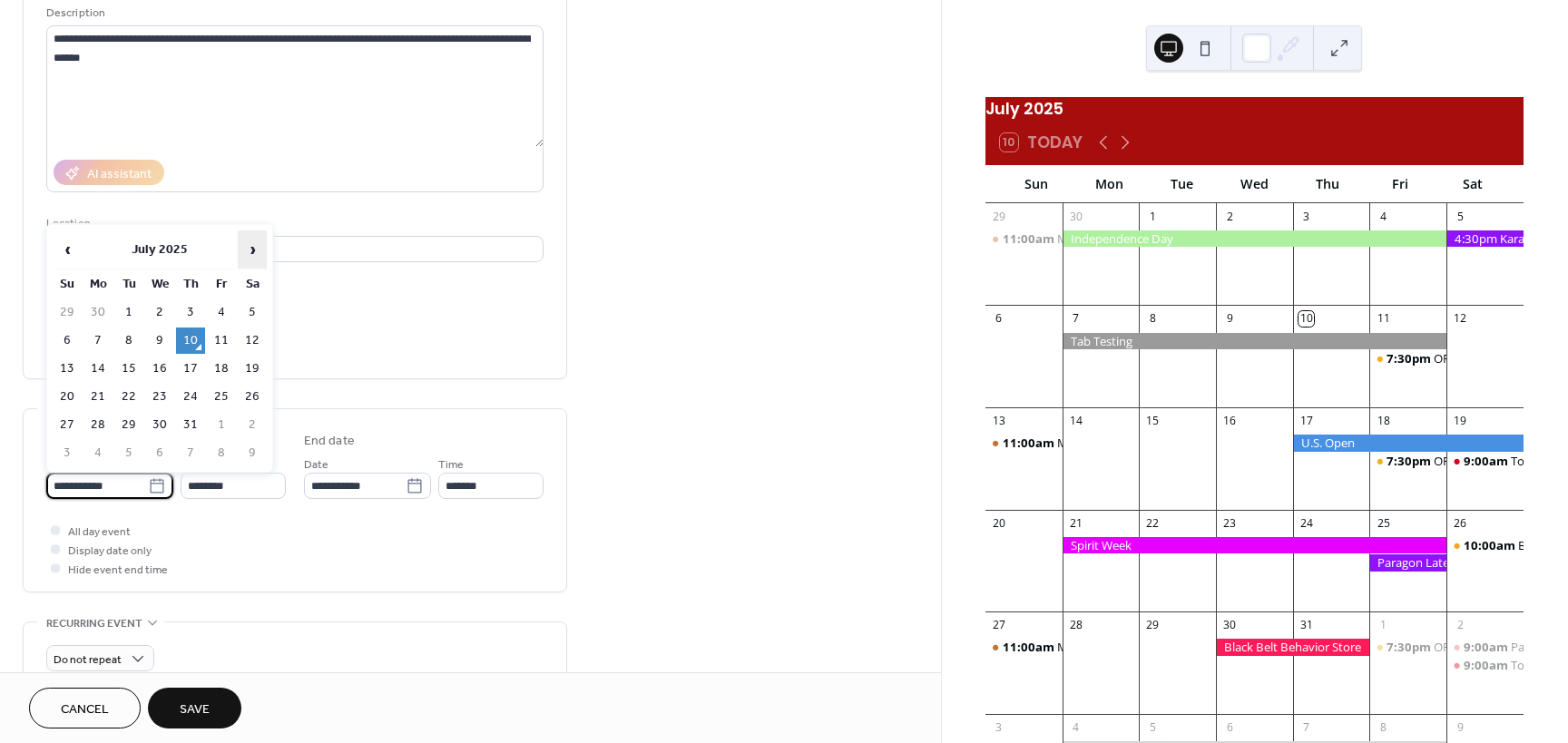 click on "›" at bounding box center (252, 249) 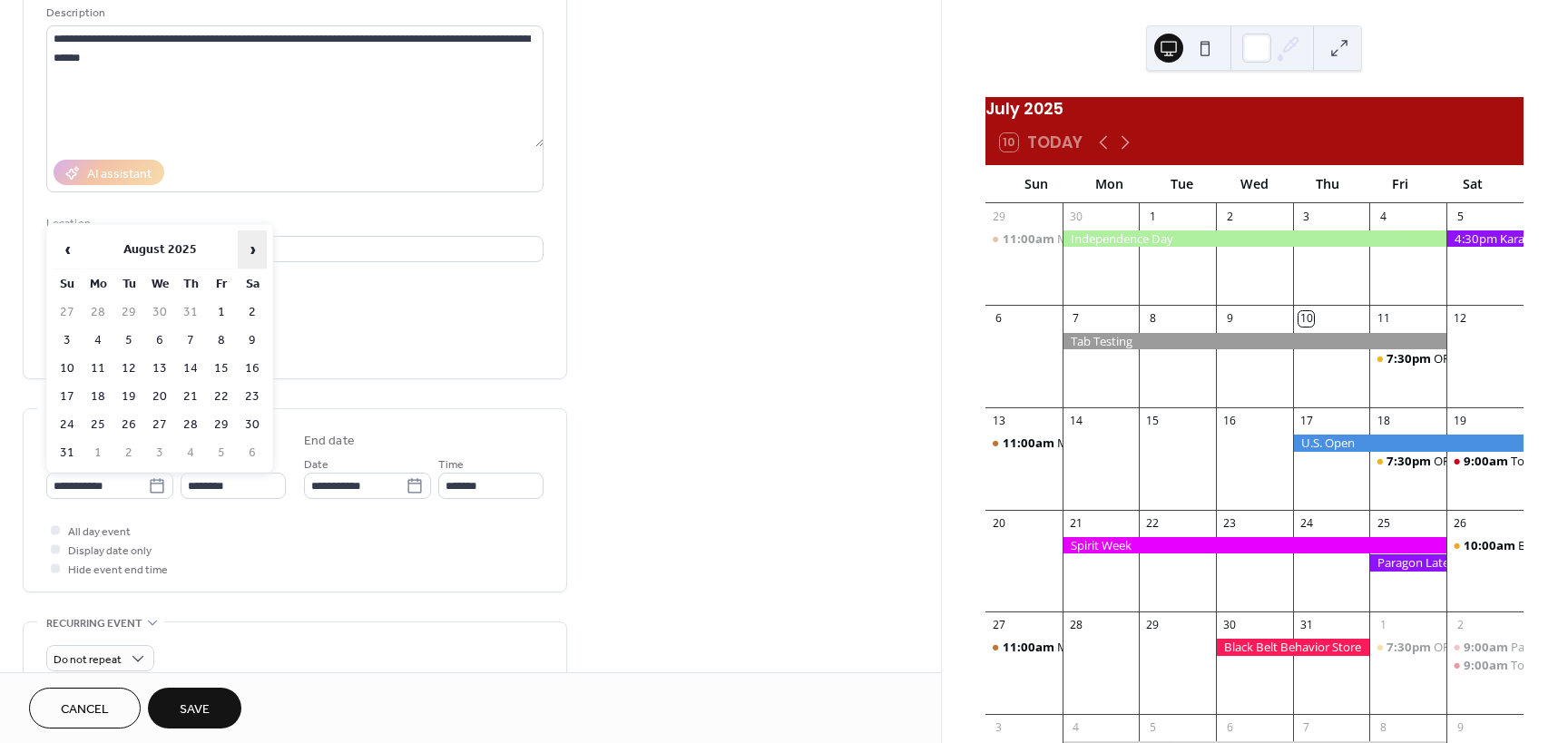 click on "›" at bounding box center (252, 249) 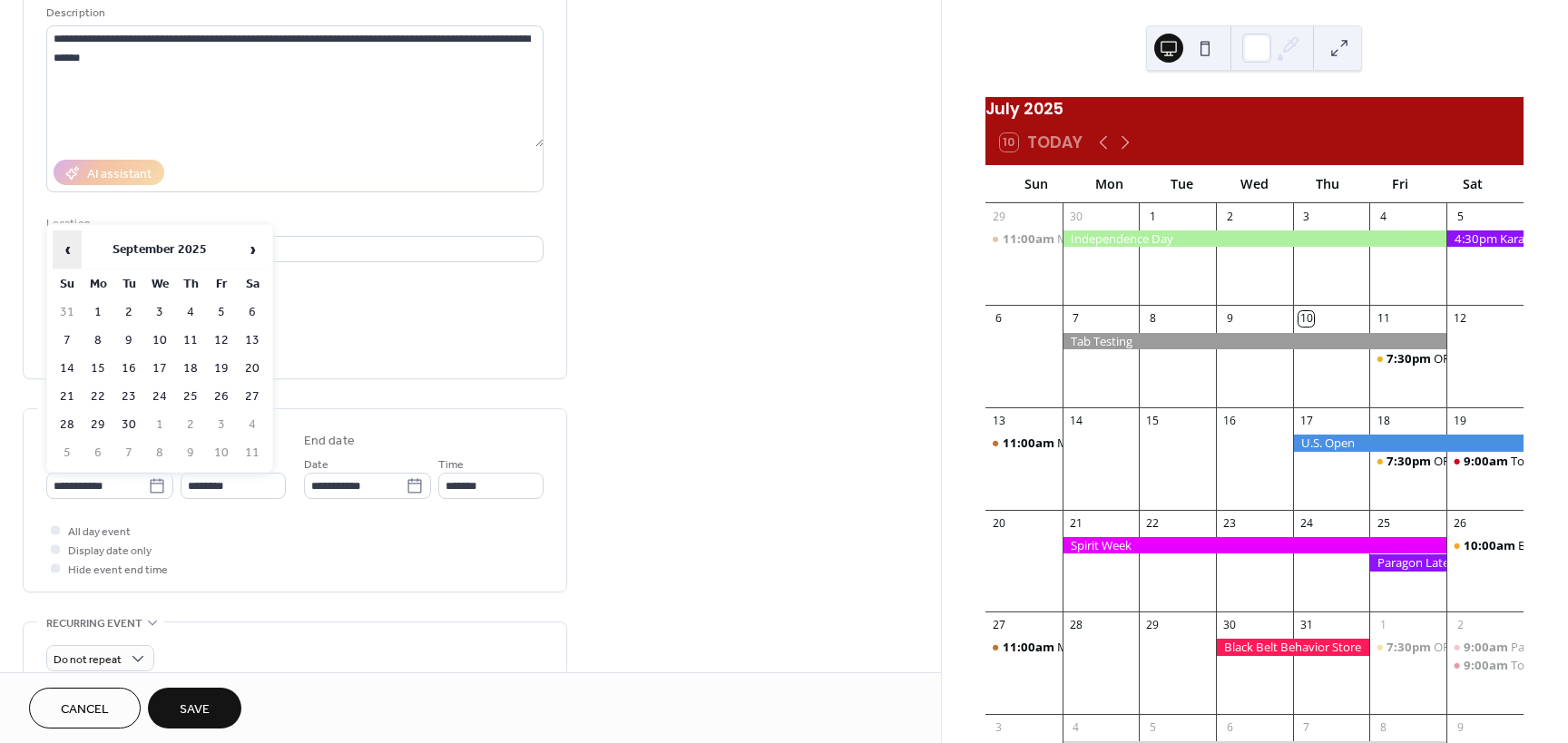 click on "‹" at bounding box center (67, 249) 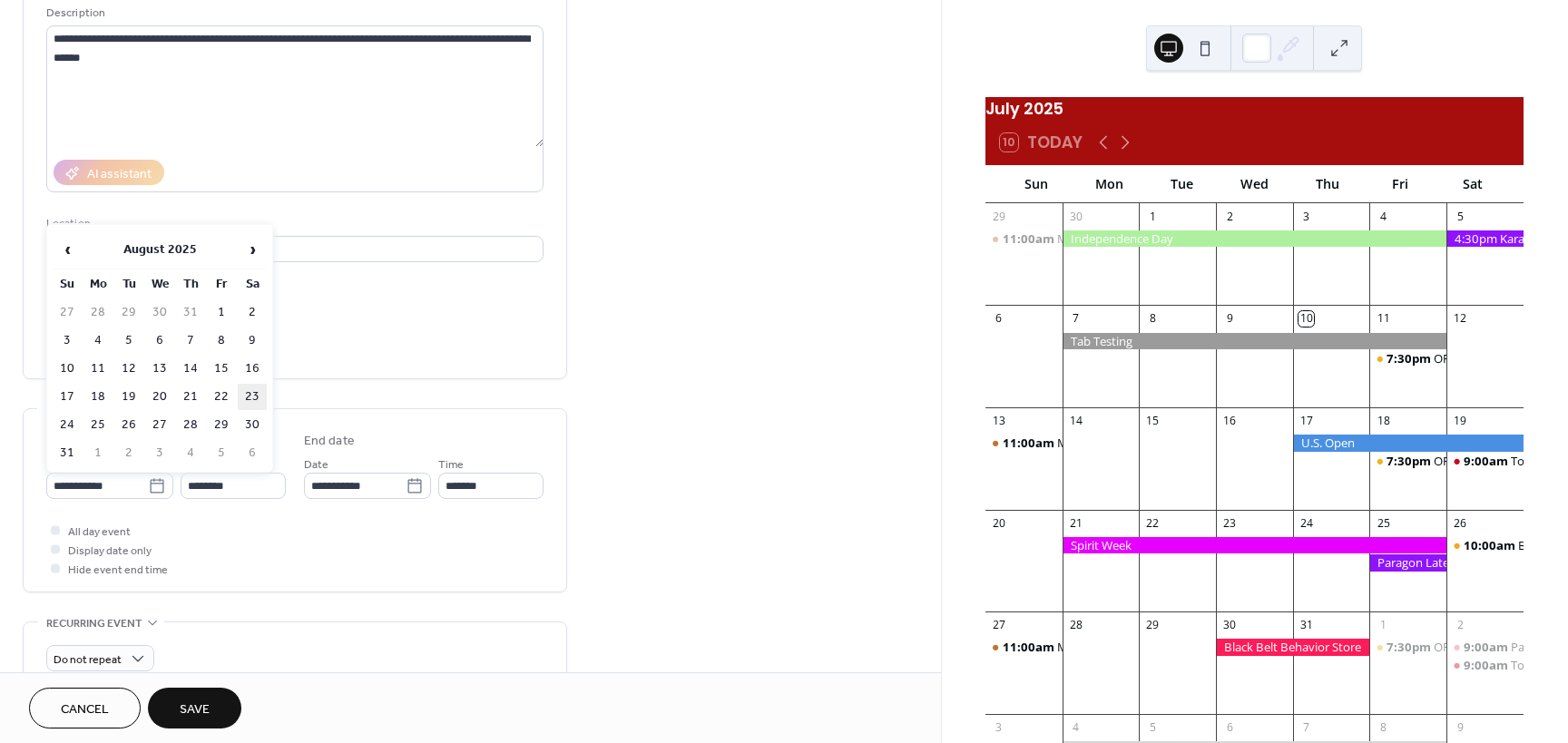 click on "23" at bounding box center [252, 396] 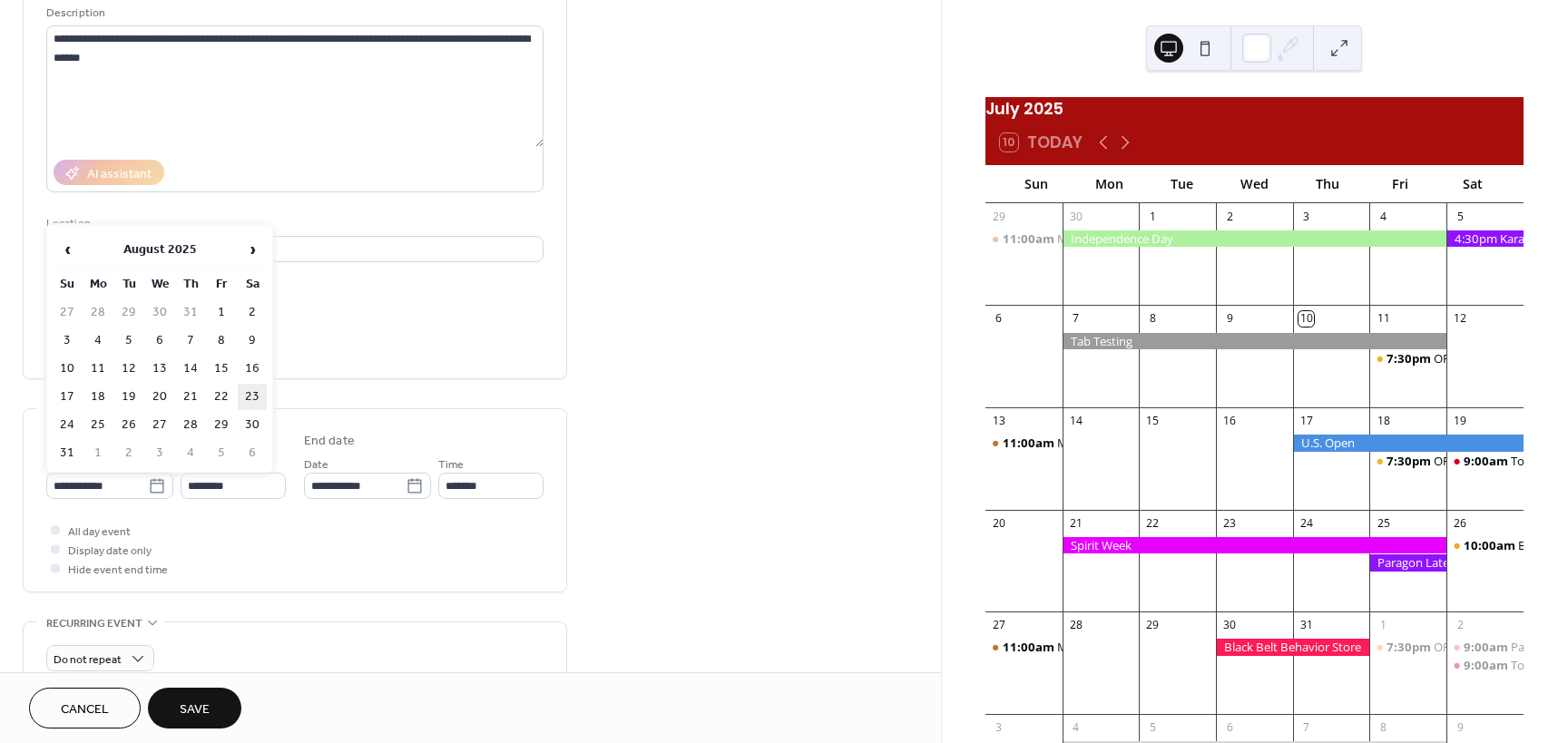 type on "**********" 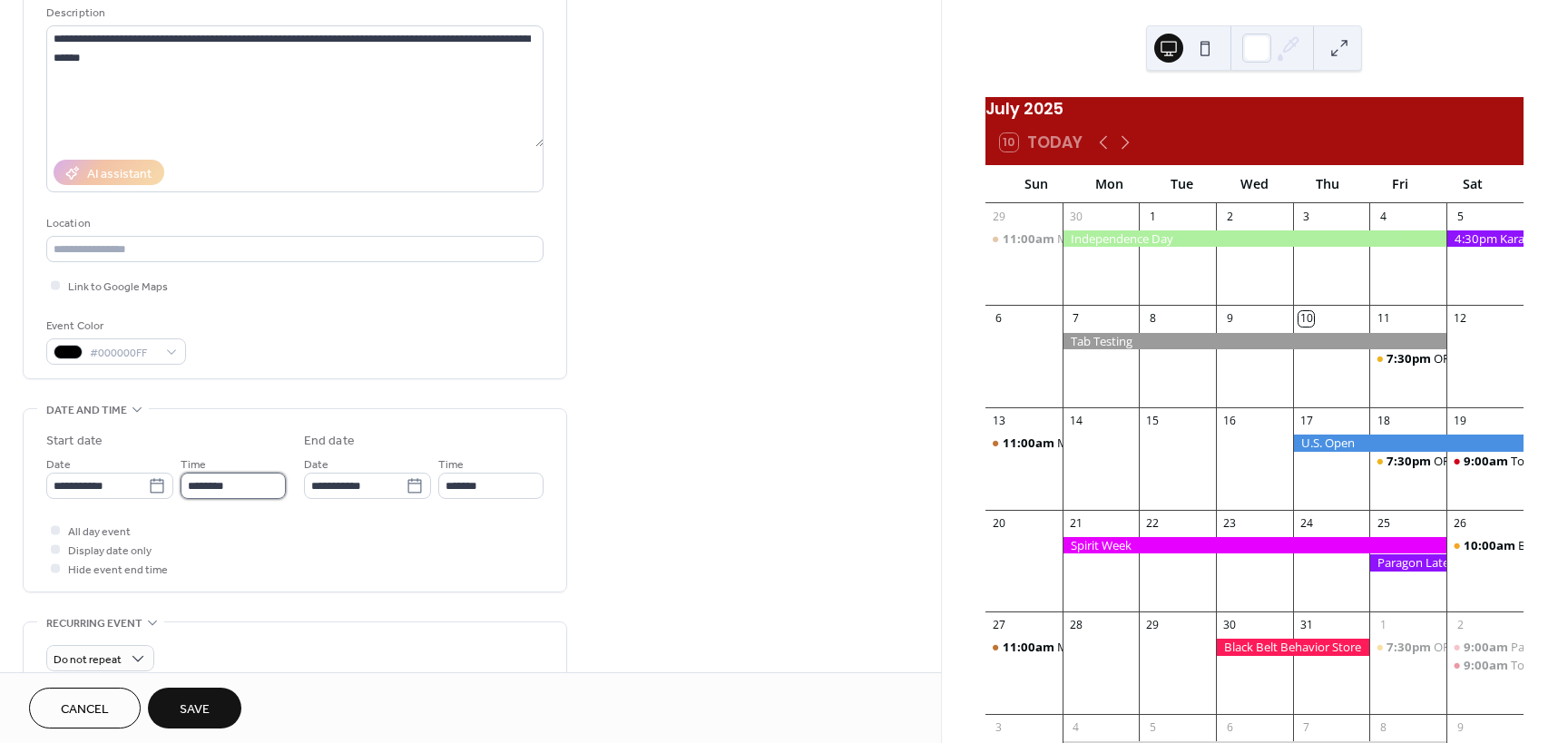 click on "********" at bounding box center [233, 485] 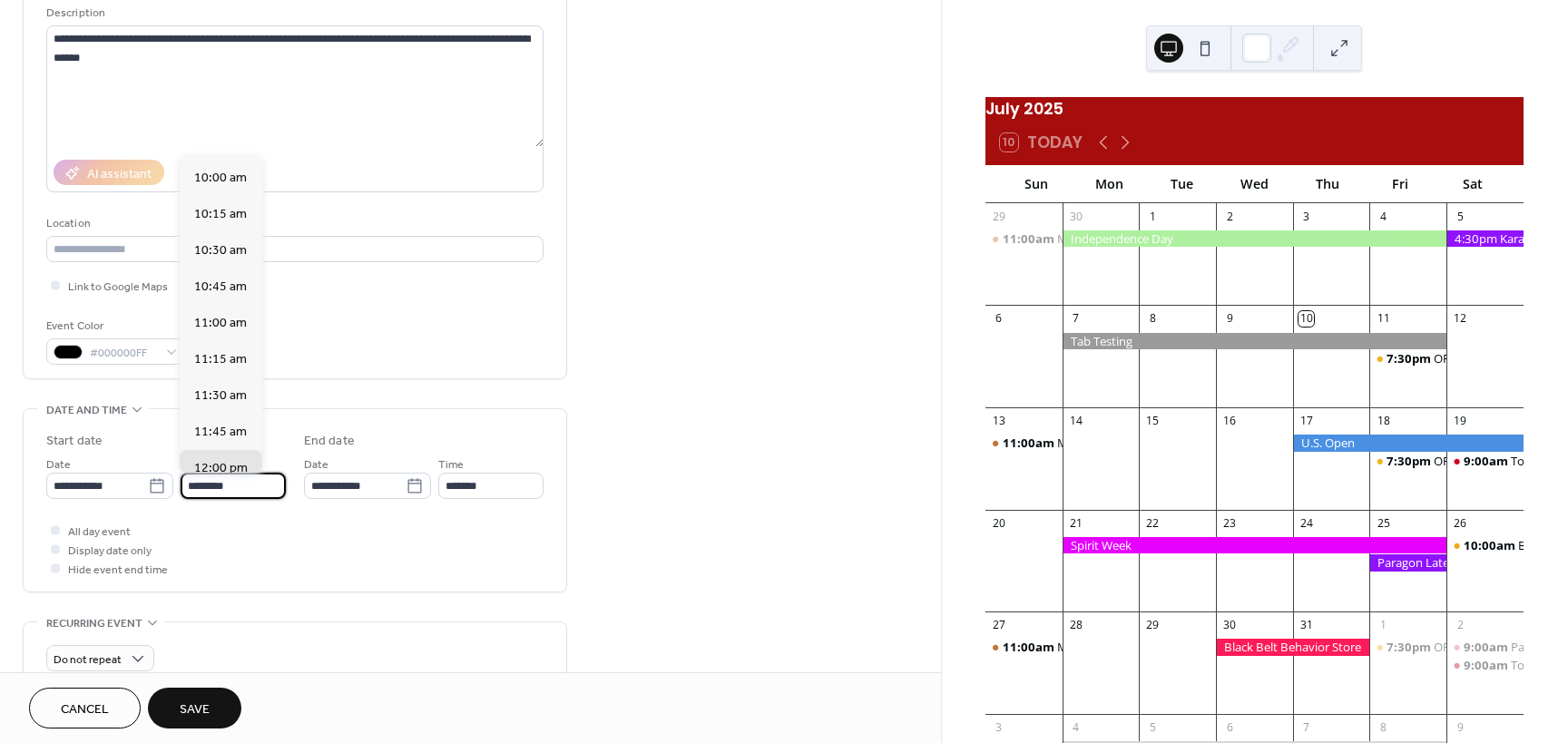scroll, scrollTop: 1150, scrollLeft: 0, axis: vertical 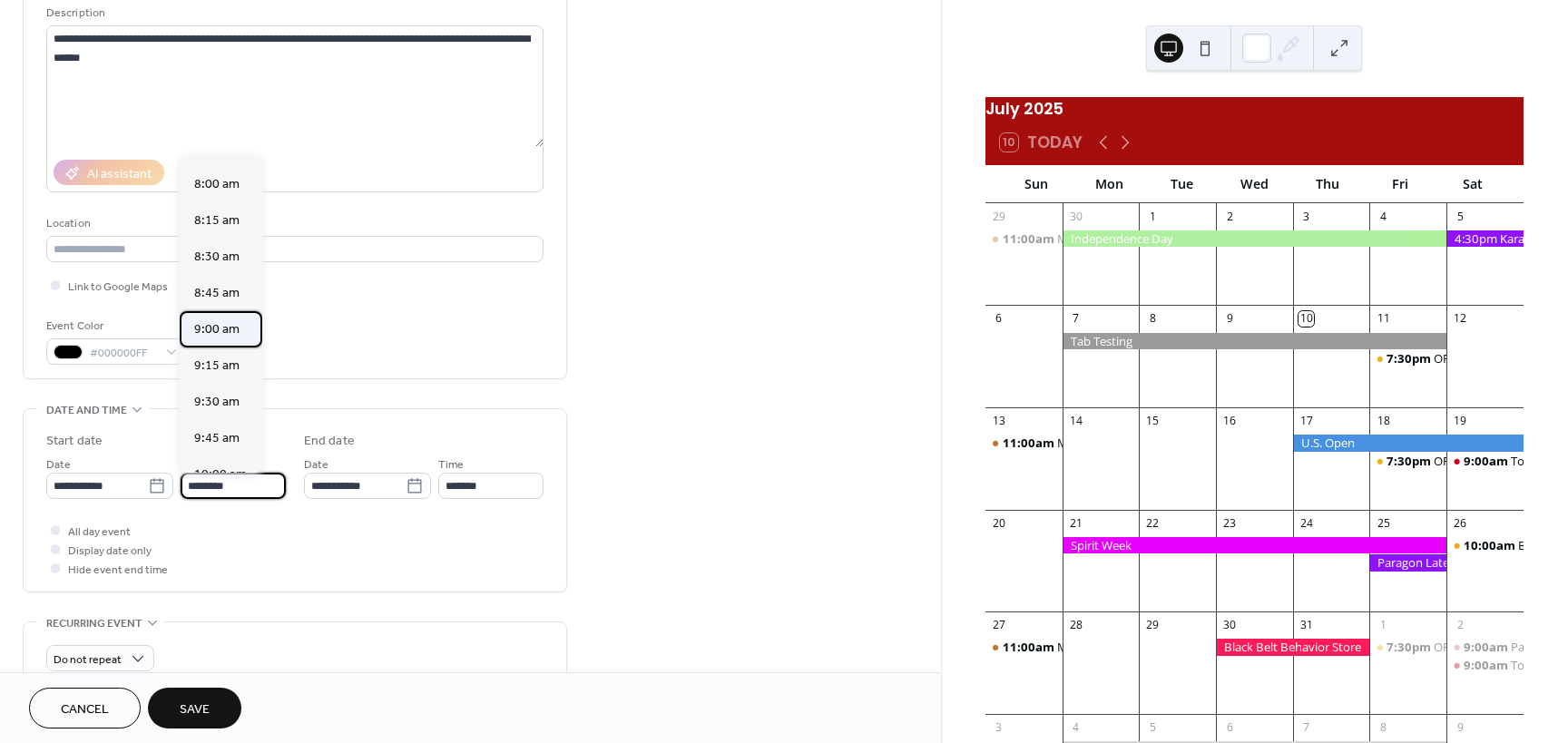click on "9:00 am" at bounding box center (220, 329) 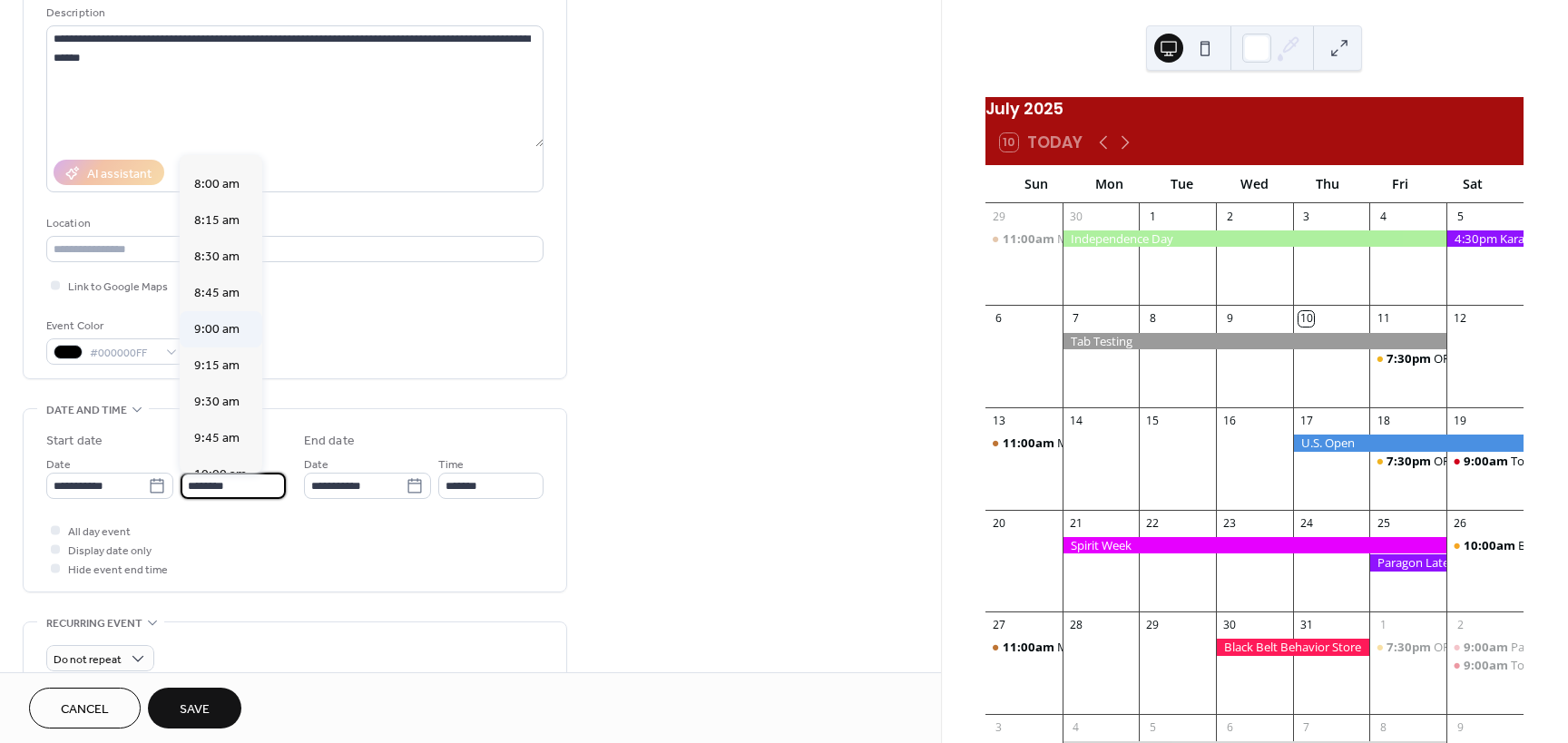 type on "*******" 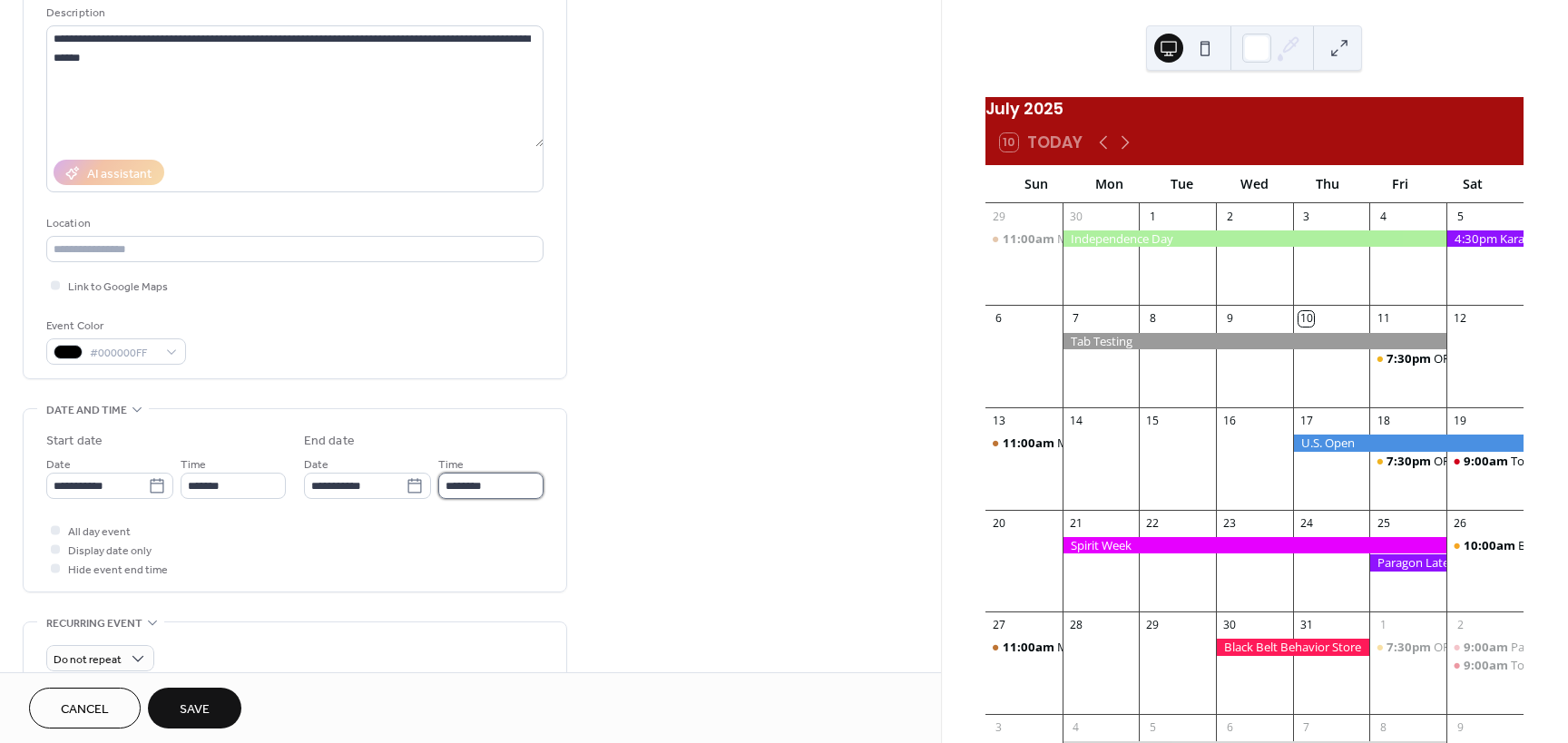 click on "********" at bounding box center [491, 485] 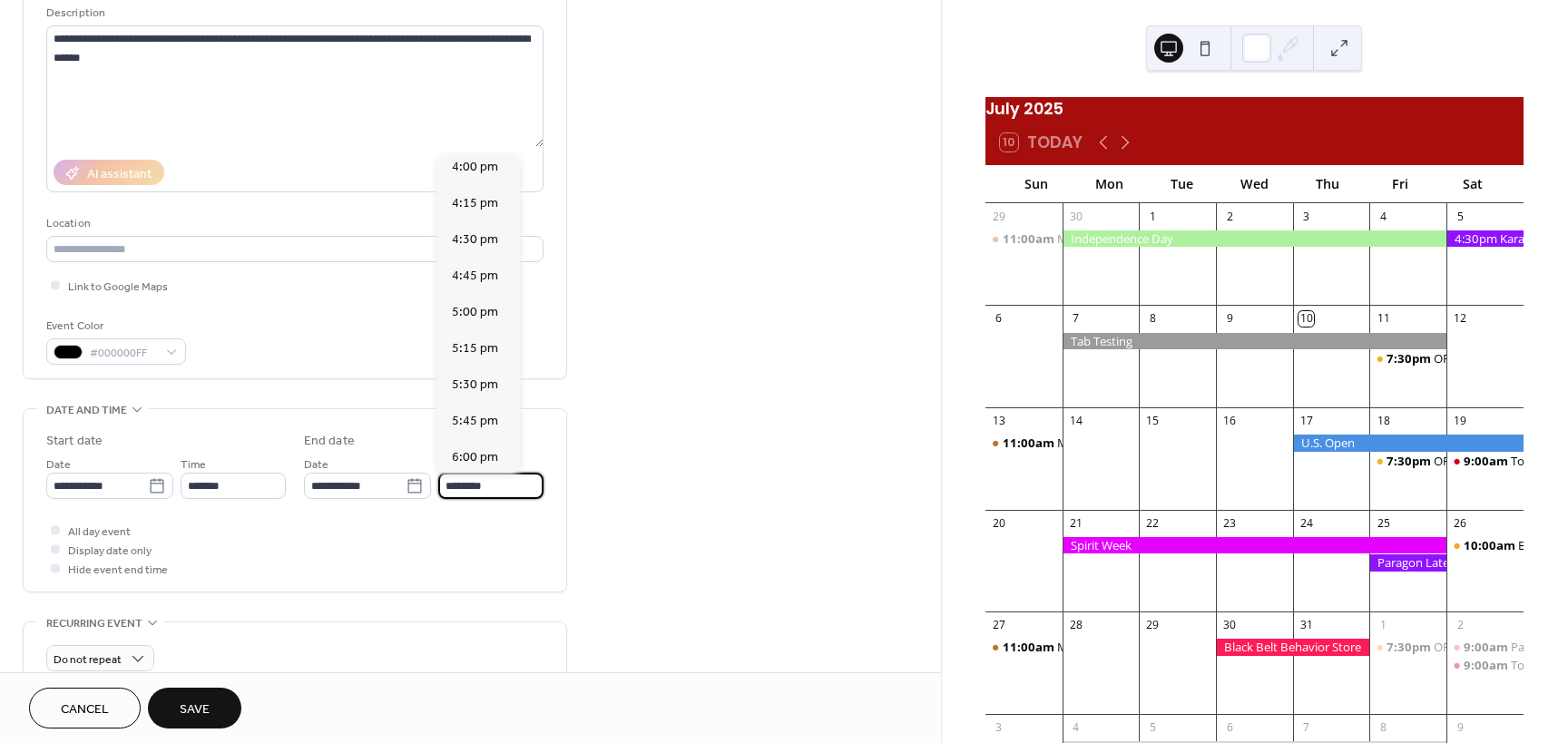 scroll, scrollTop: 998, scrollLeft: 0, axis: vertical 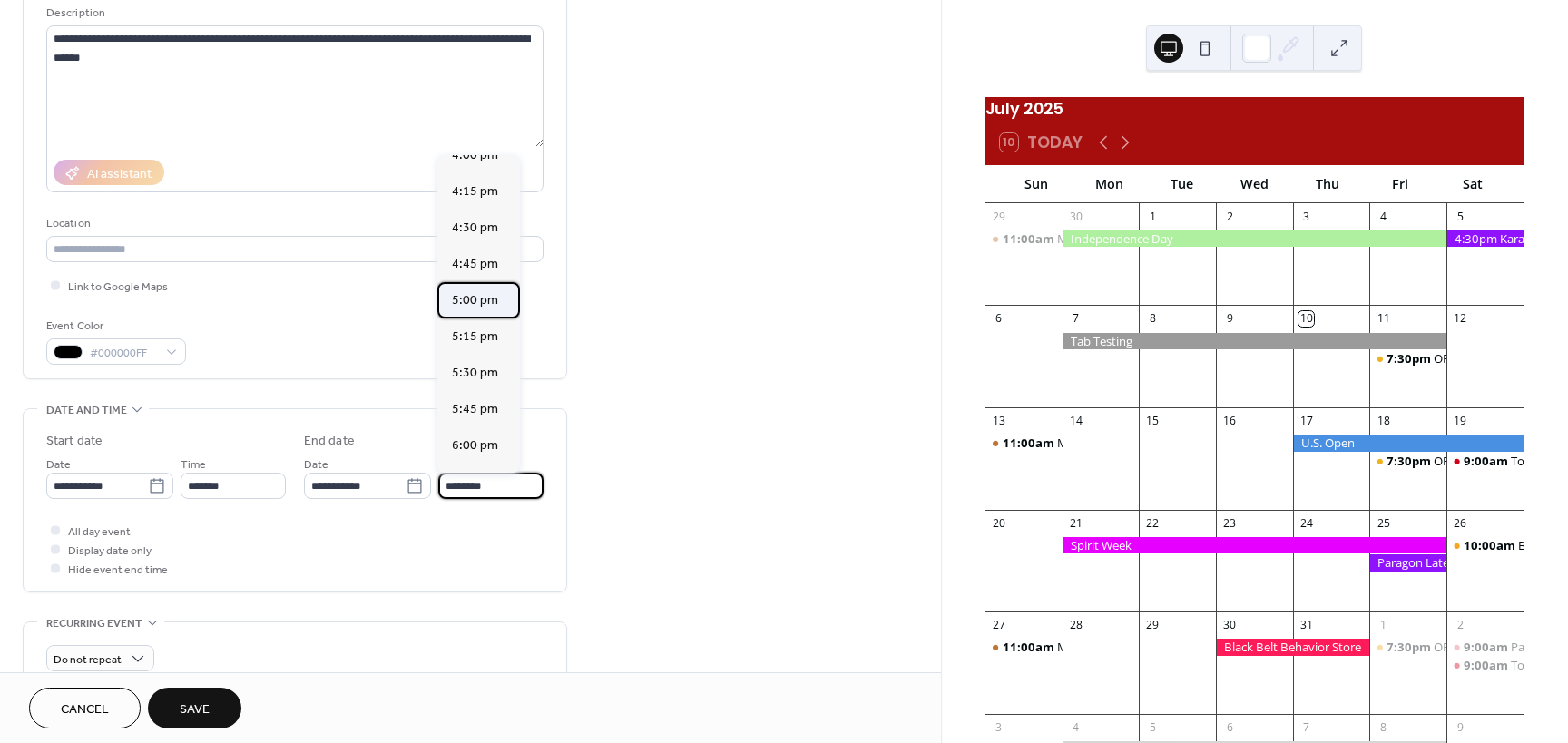 click on "5:00 pm" at bounding box center (475, 300) 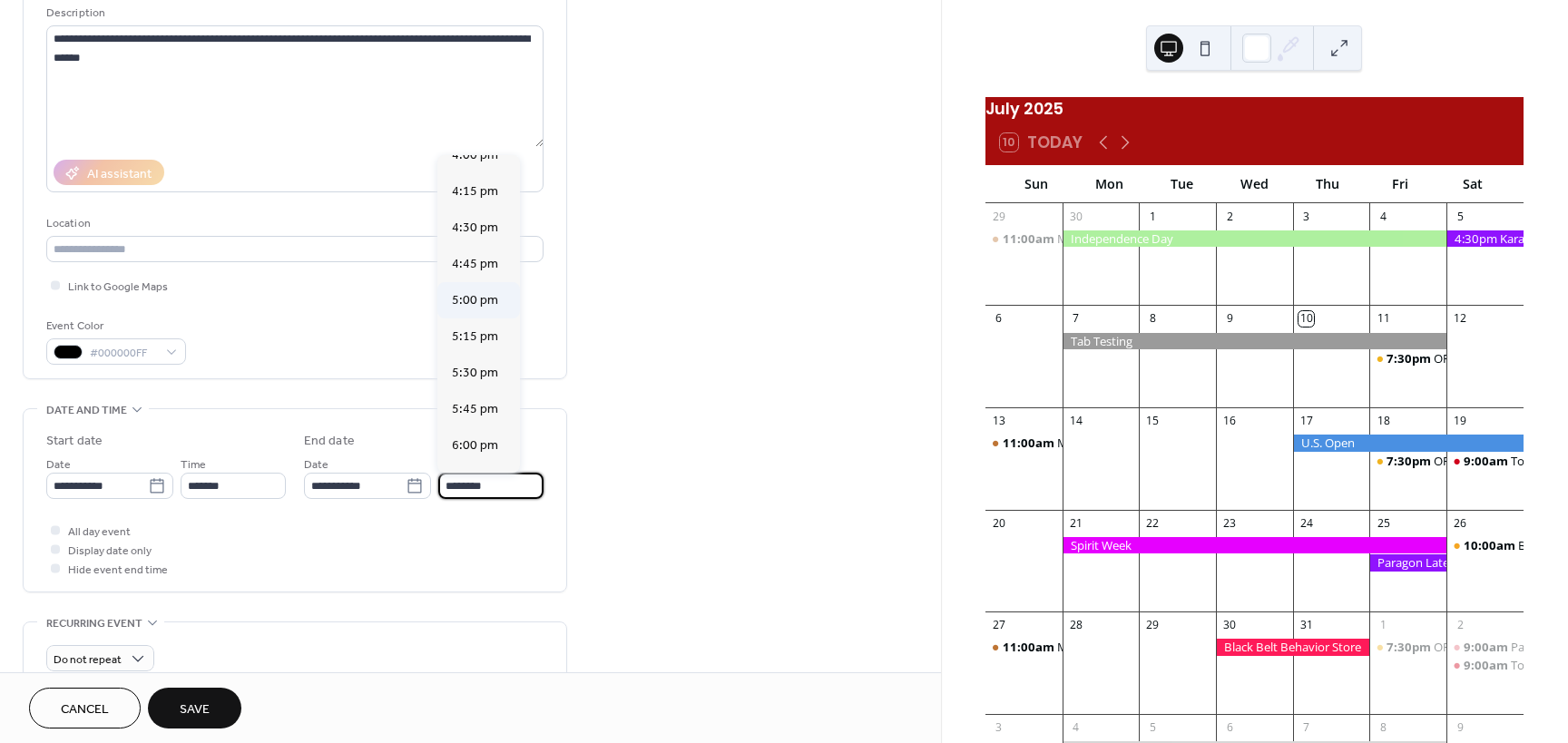 type on "*******" 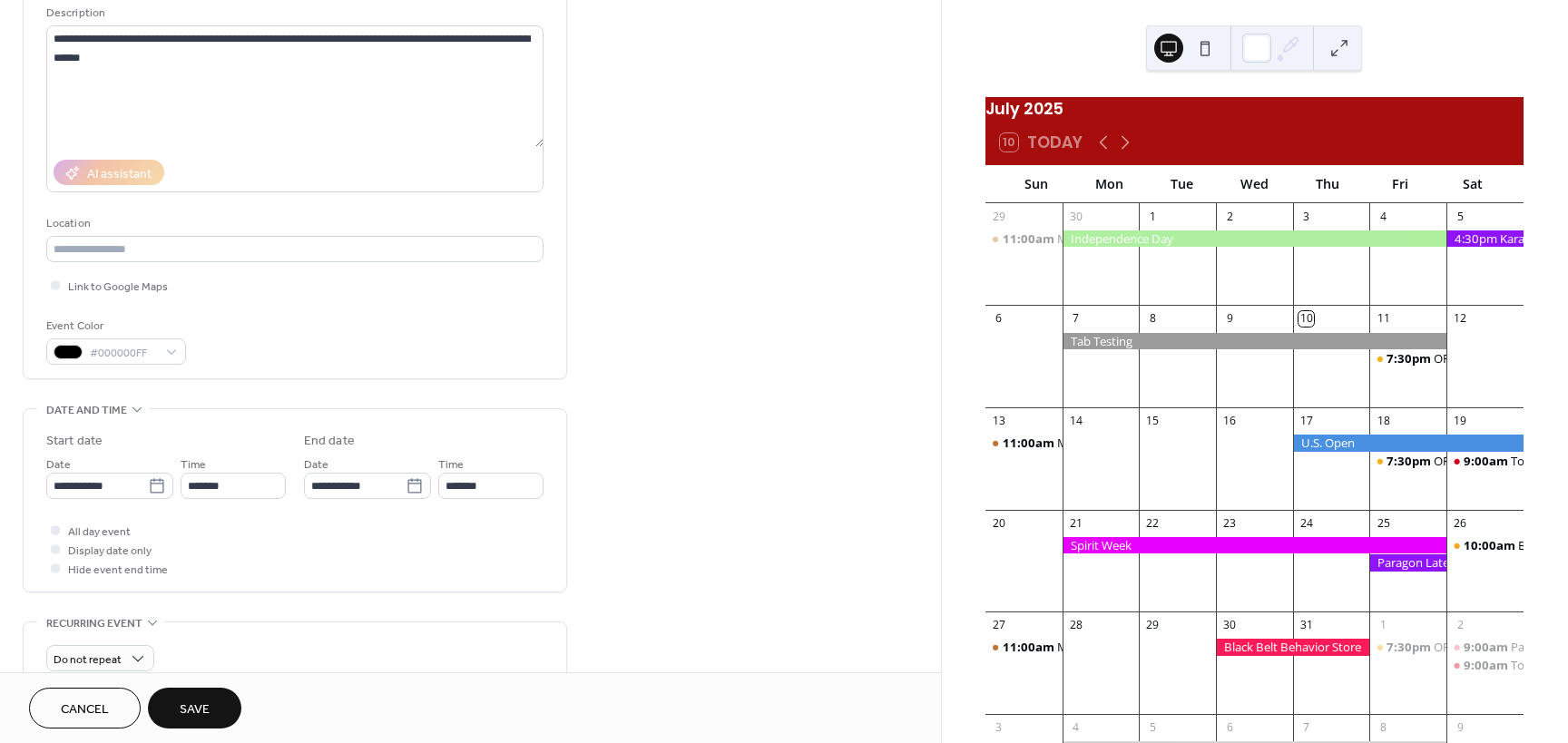 click on "Save" at bounding box center [194, 709] 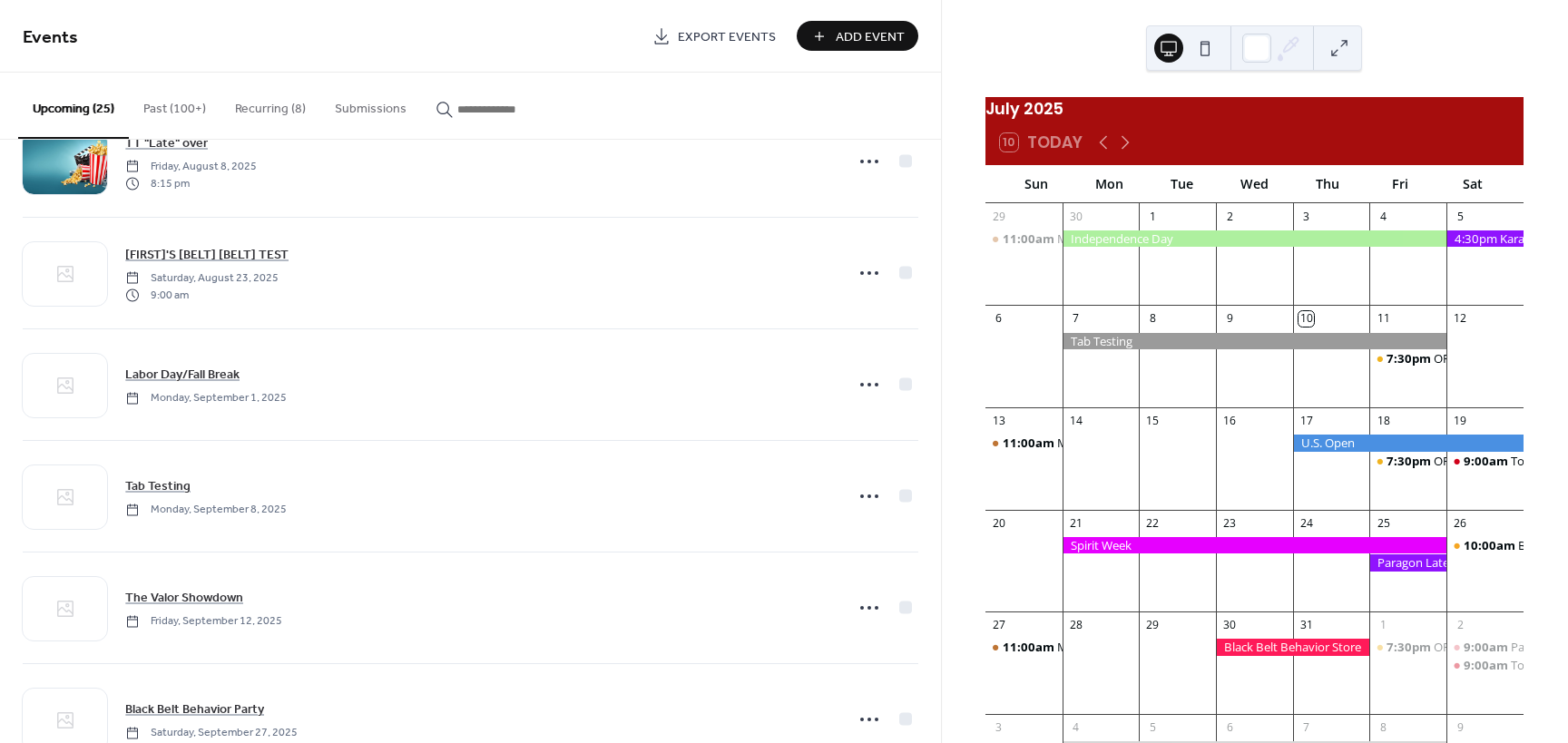 scroll, scrollTop: 726, scrollLeft: 0, axis: vertical 